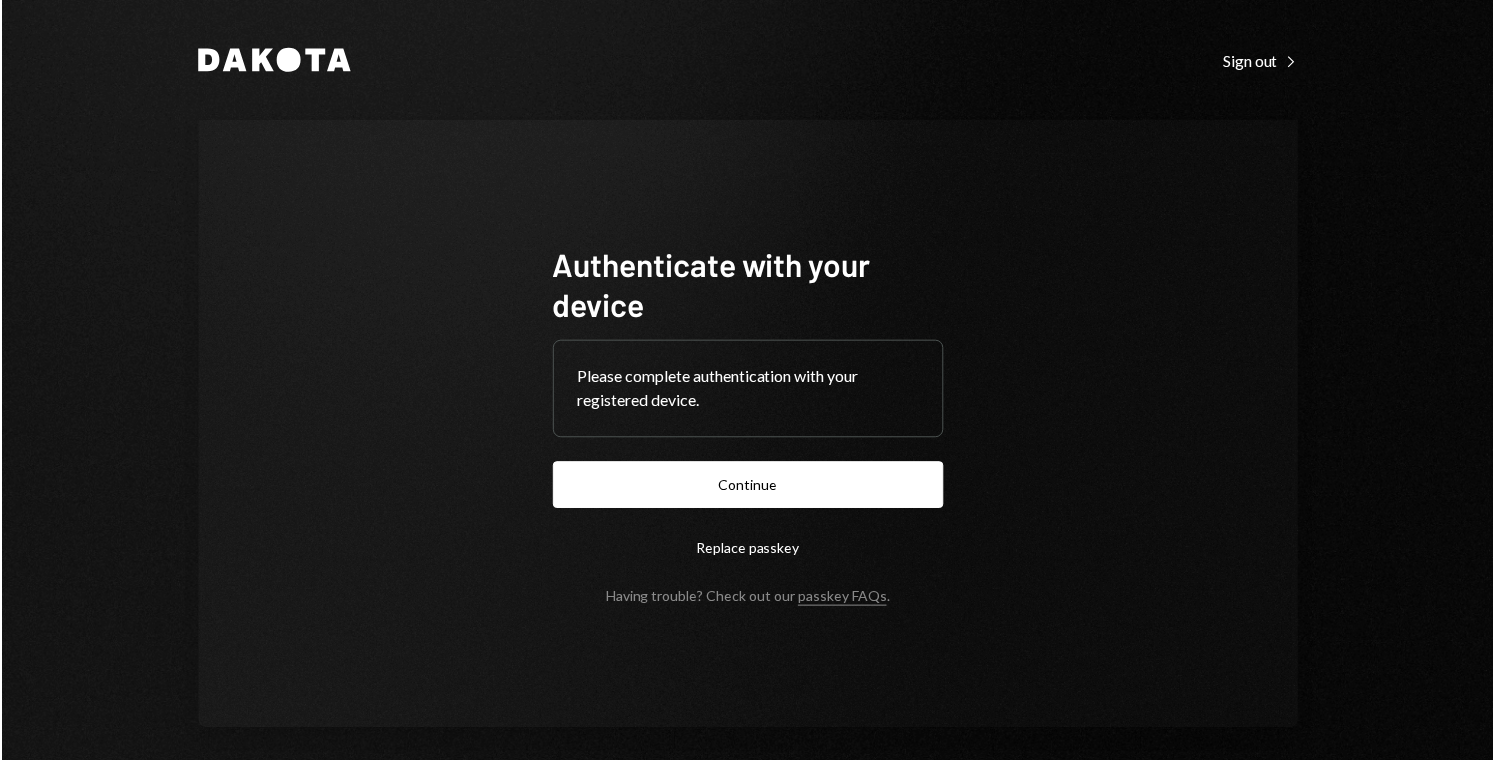 scroll, scrollTop: 0, scrollLeft: 0, axis: both 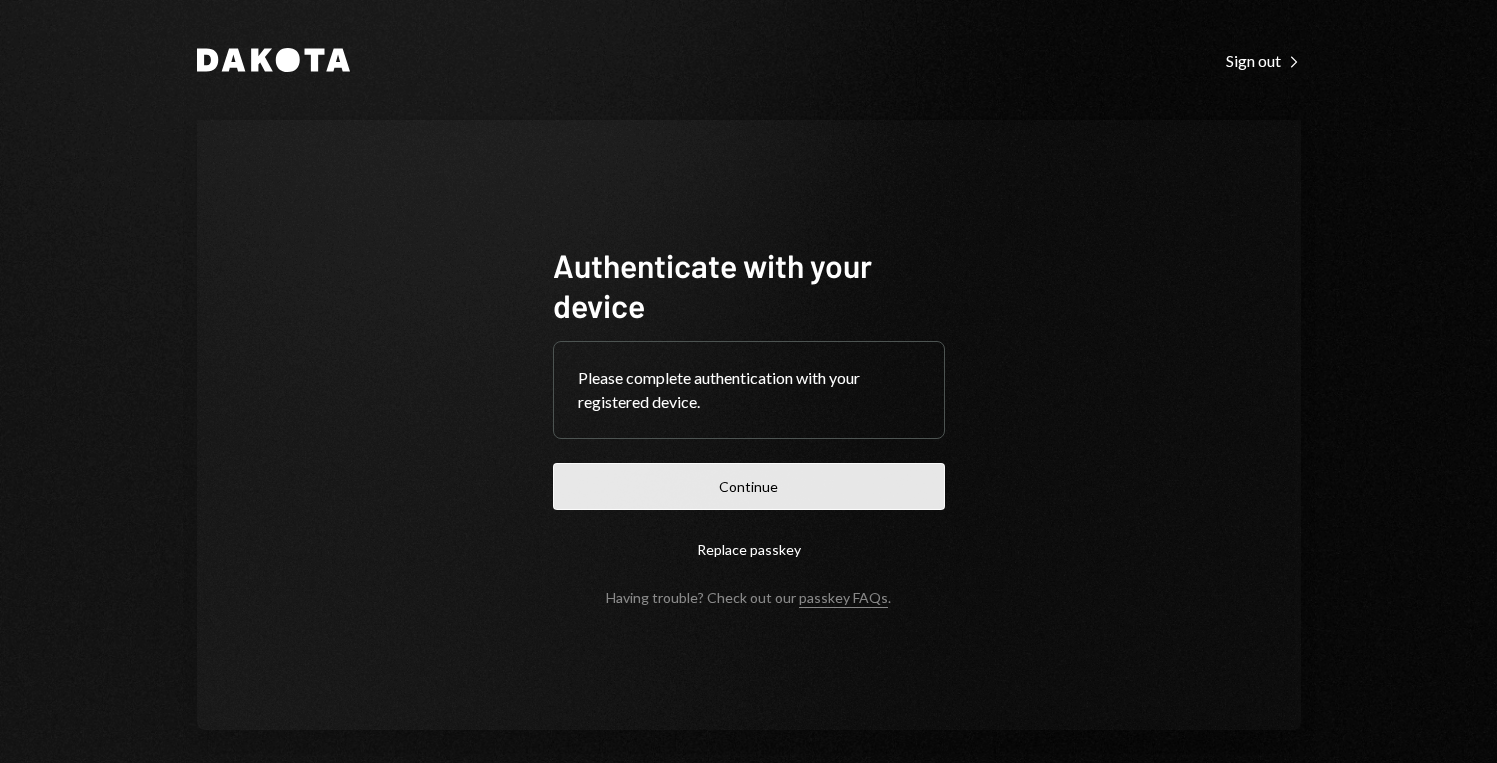 click on "Continue" at bounding box center (749, 486) 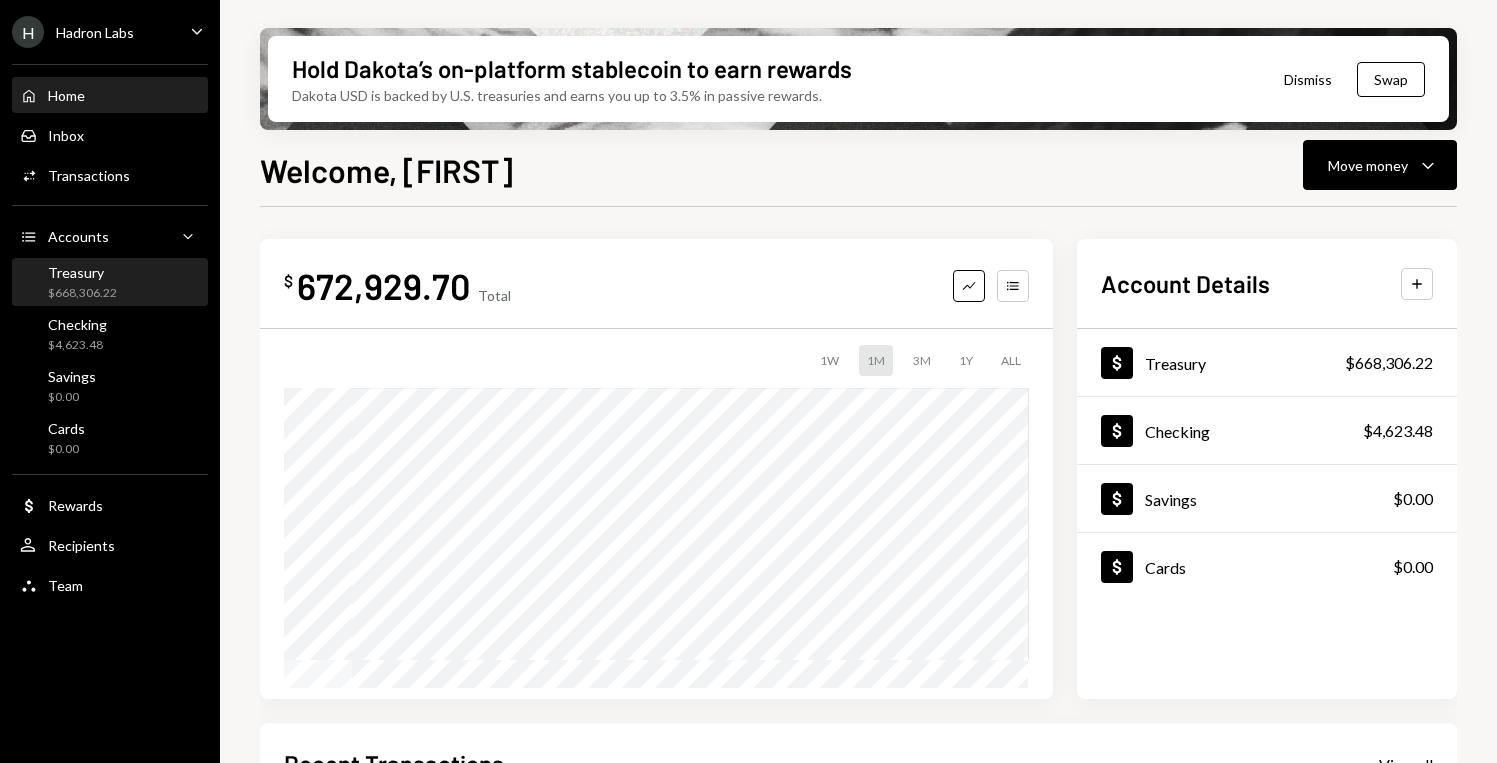 click on "$668,306.22" at bounding box center [82, 293] 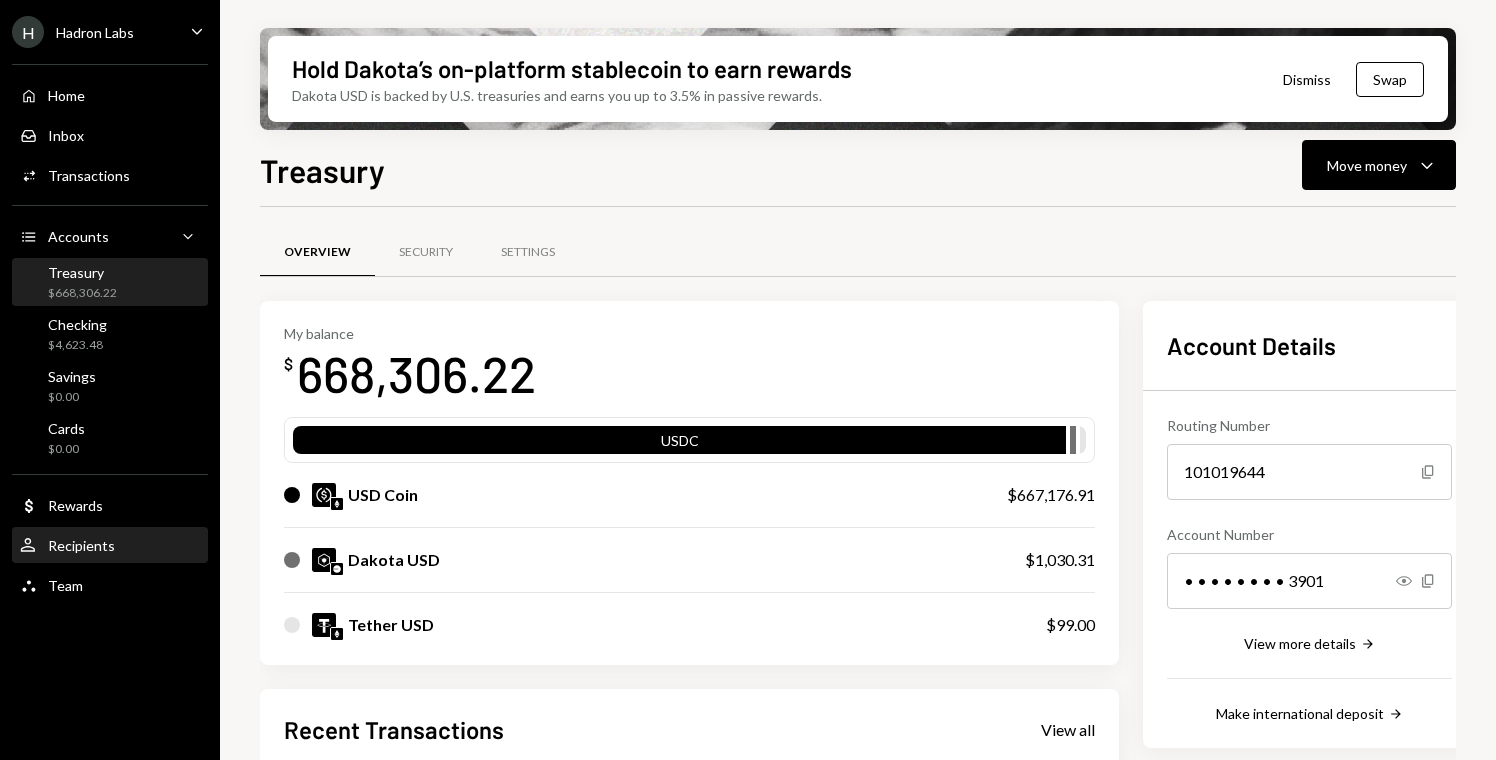 click on "Recipients" at bounding box center (81, 545) 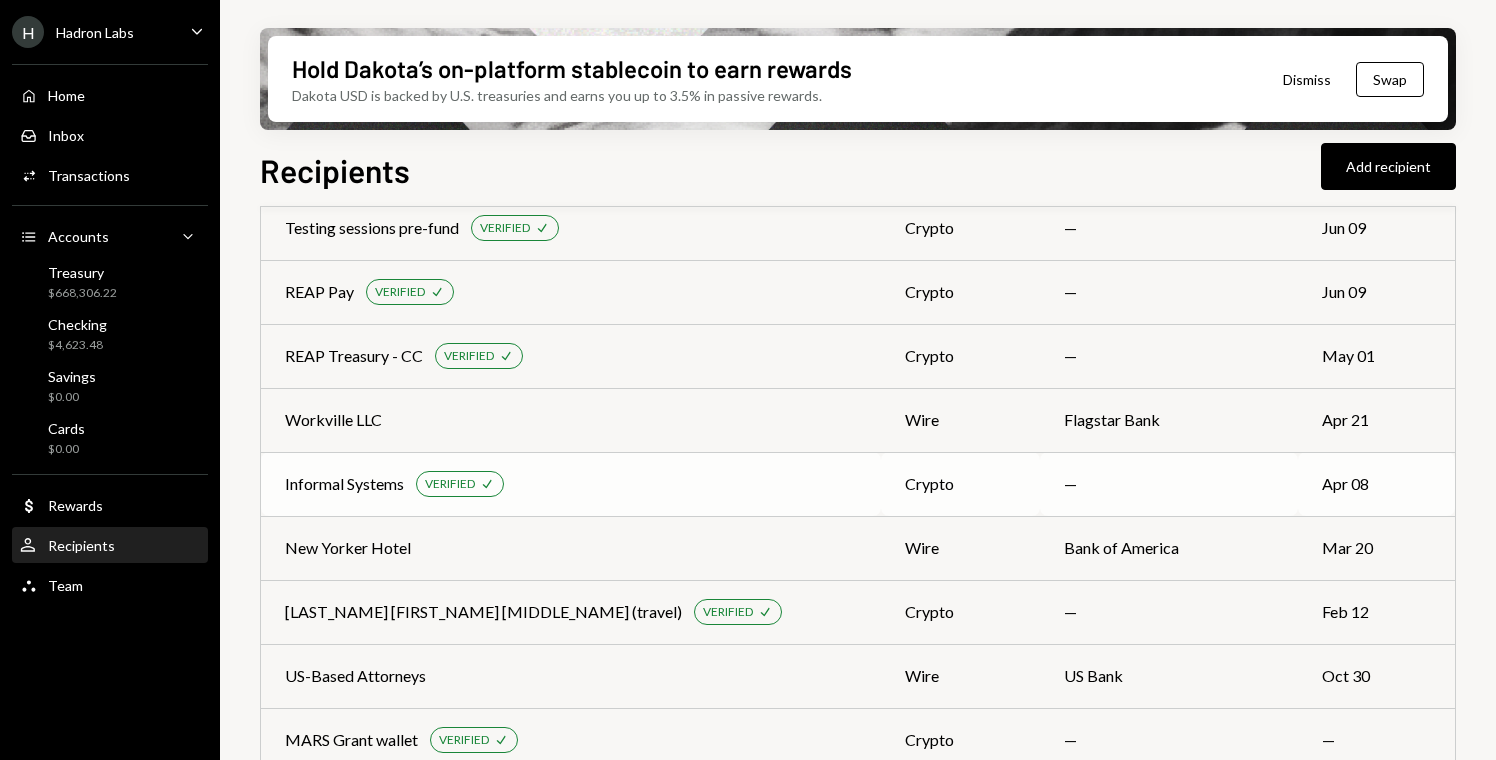 scroll, scrollTop: 200, scrollLeft: 0, axis: vertical 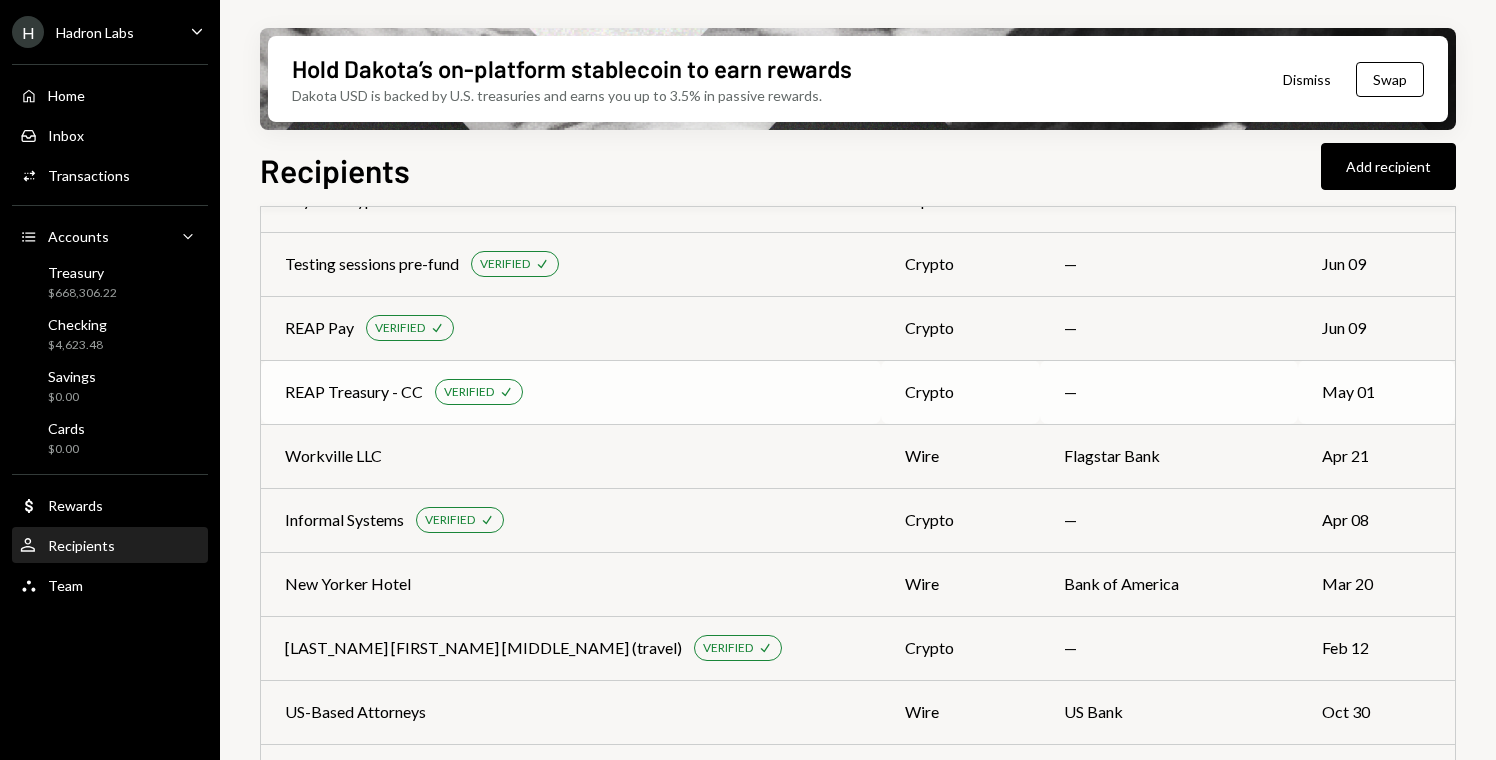 click on "REAP Treasury - CC VERIFIED Check" at bounding box center [571, 392] 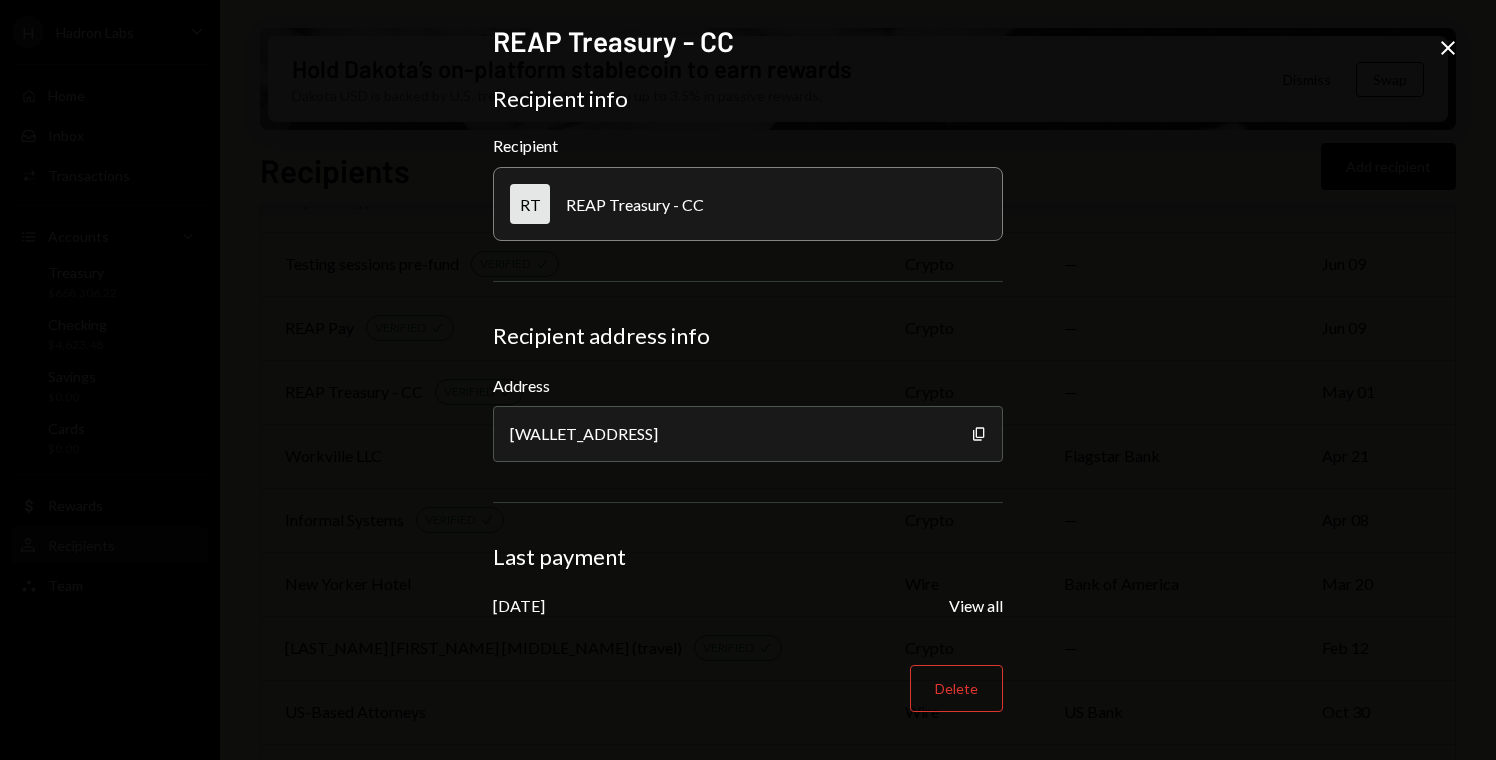 click on "Close" 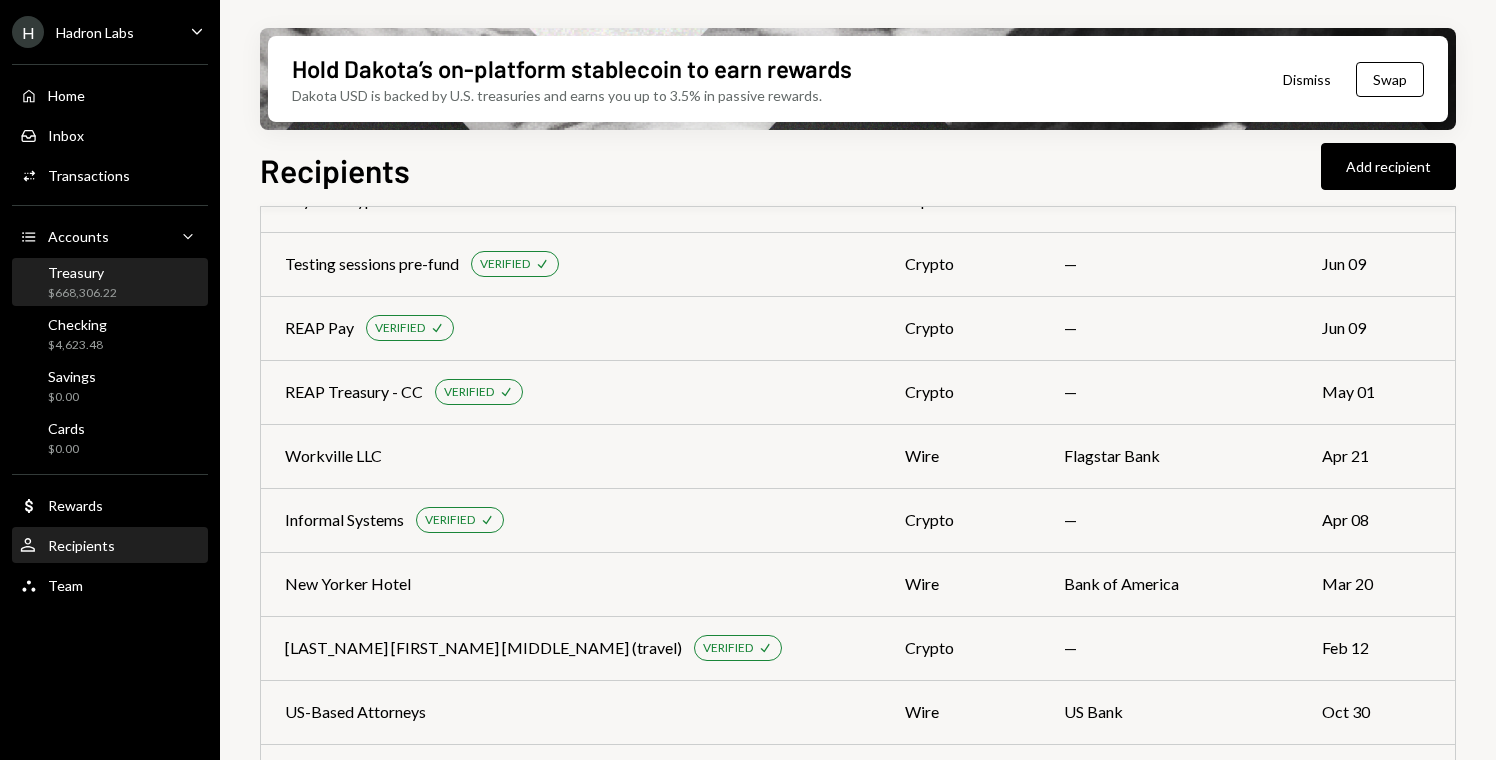 click on "$668,306.22" at bounding box center (82, 293) 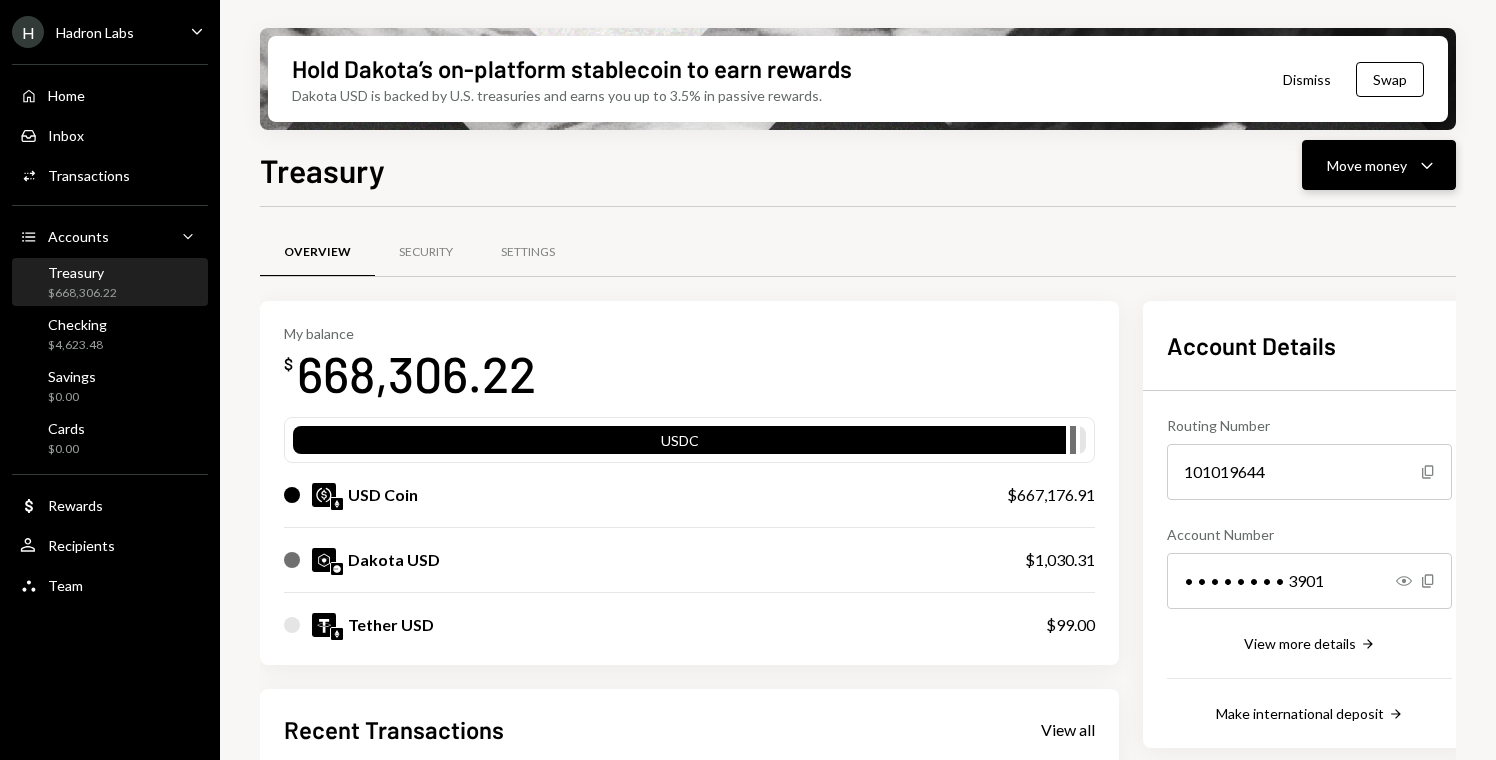 click on "Move money Caret Down" at bounding box center [1379, 165] 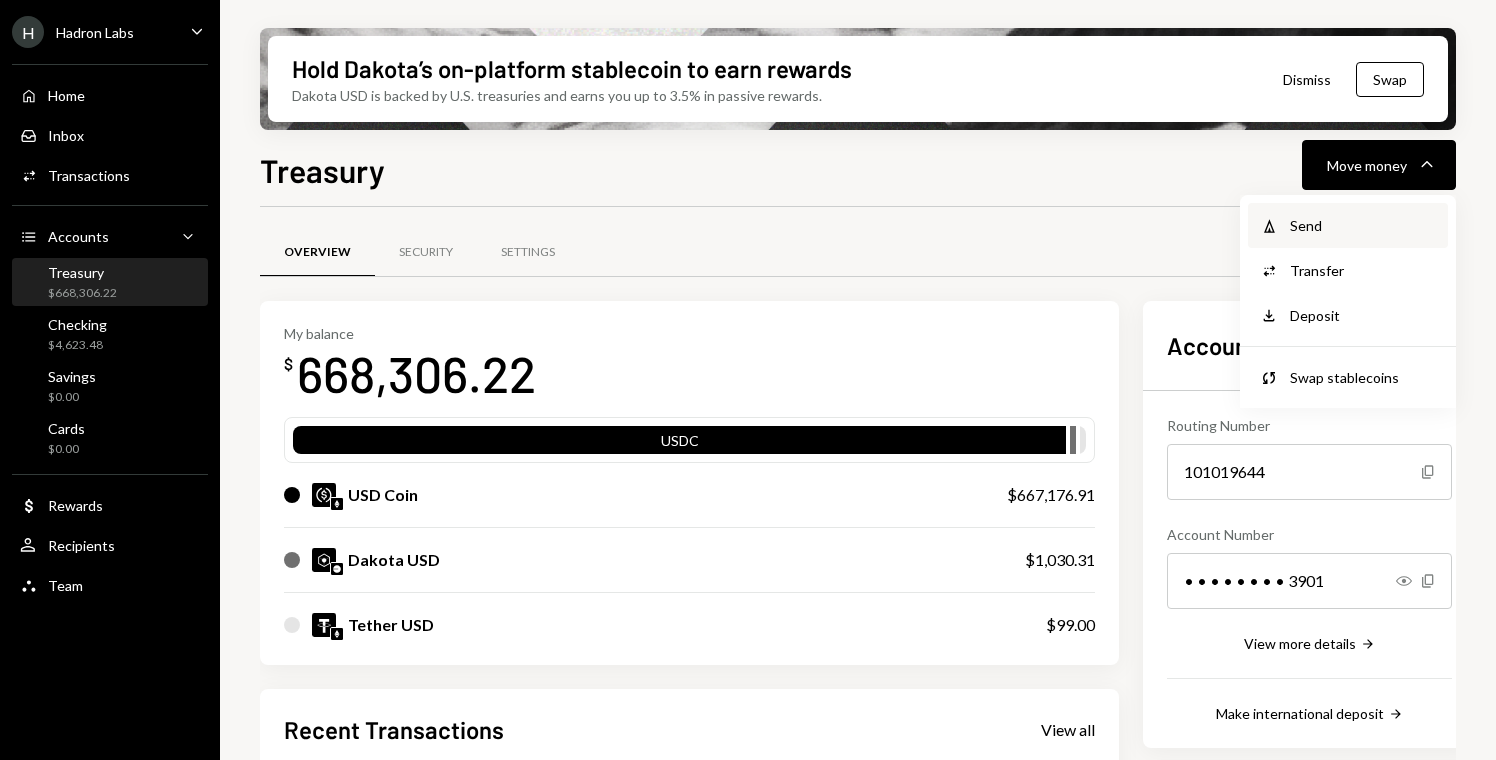click on "Withdraw Send" at bounding box center [1348, 225] 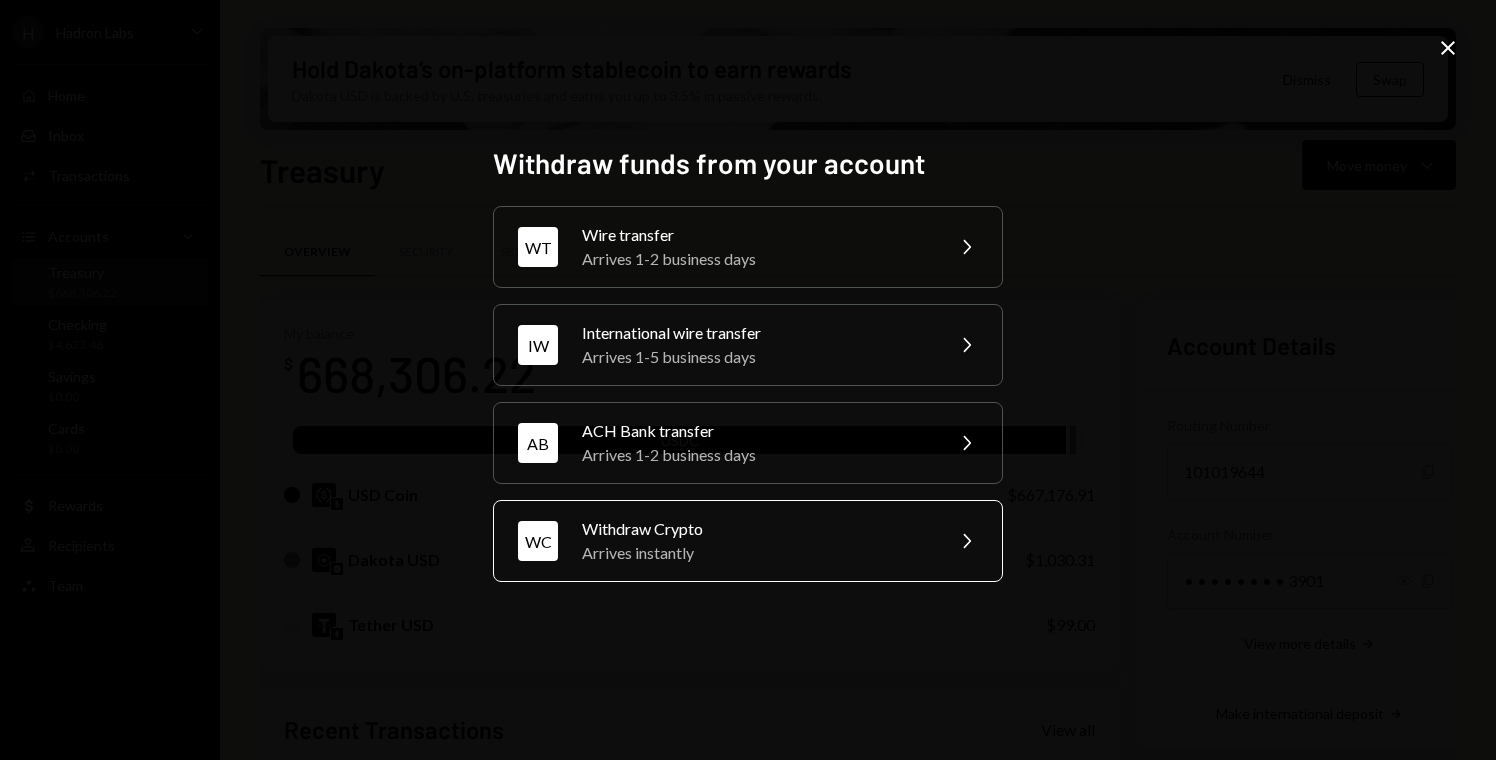 click on "Withdraw Crypto" at bounding box center [756, 529] 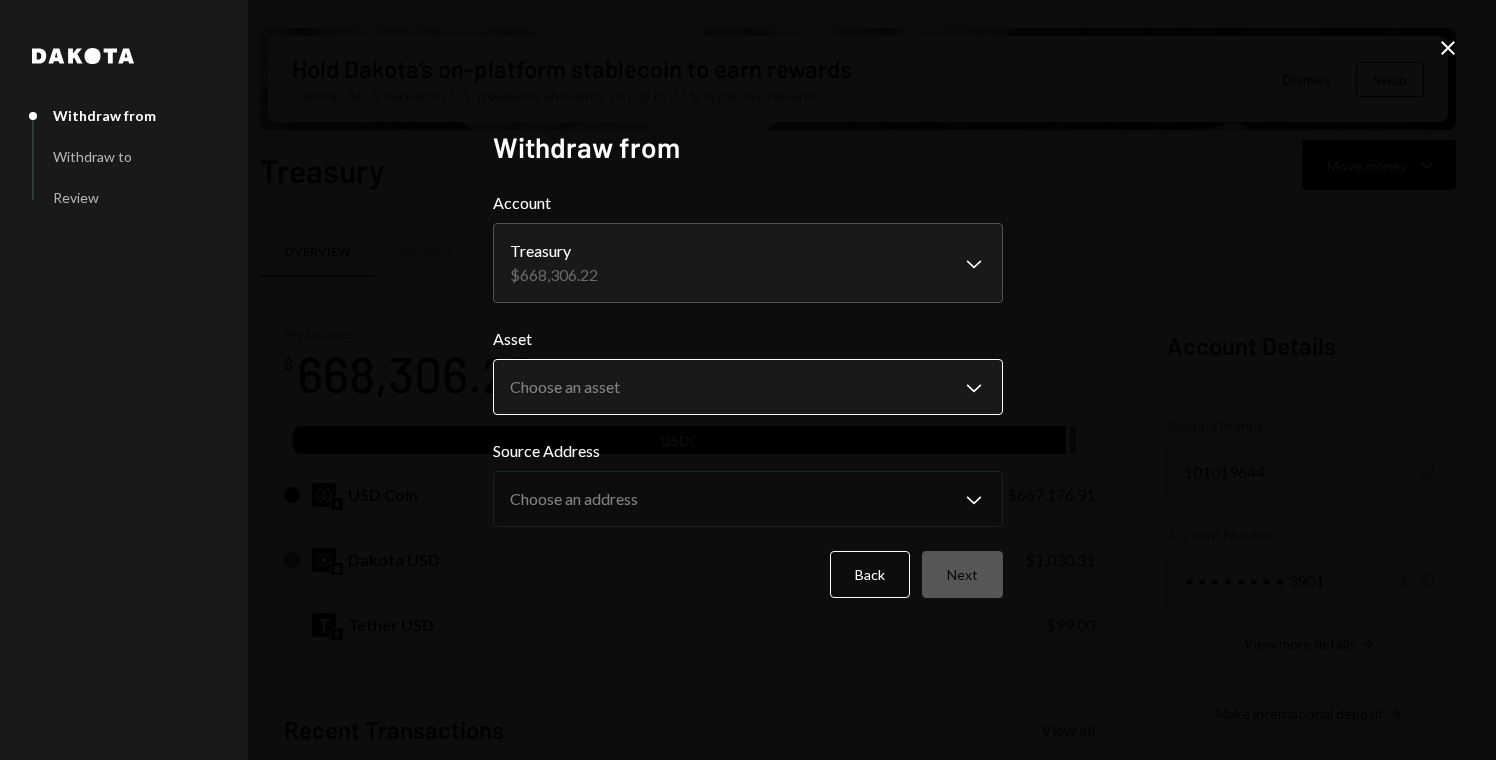 click on "H Hadron Labs Caret Down Home Home Inbox Inbox Activities Transactions Accounts Accounts Caret Down Treasury $668,306.22 Checking $4,623.48 Savings $0.00 Cards $0.00 Dollar Rewards User Recipients Team Team Hold [LAST]’s on-platform stablecoin to earn rewards Dakota USD is backed by U.S. treasuries and earns you up to 3.5% in passive rewards. Dismiss Swap Treasury Move money Caret Down Overview Security Settings My balance $ 668,306.22 USDC USD Coin $667,176.91 Dakota USD $1,030.31 Tether USD $99.00 Recent Transactions View all Type Initiated By Initiated At Status Deposit 219,245.9  USDC [WALLET_ADDRESS] Copy [DATE] [TIME] Completed Deposit 446,261.06  USDC [WALLET_ADDRESS] Copy [DATE] [TIME] Completed Billing Drawdown Withdrawal 250  USDC Dakota System [DATE] [TIME] Completed Withdrawal 281,325.71  USDC [FIRST] [LAST] [DATE] [TIME] Completed Deposit 24,000  USDC [WALLET_ADDRESS] Copy [DATE] [TIME] Completed Account Details Routing Number 101019644 Copy Account Number Show Copy Right Arrow" at bounding box center (748, 380) 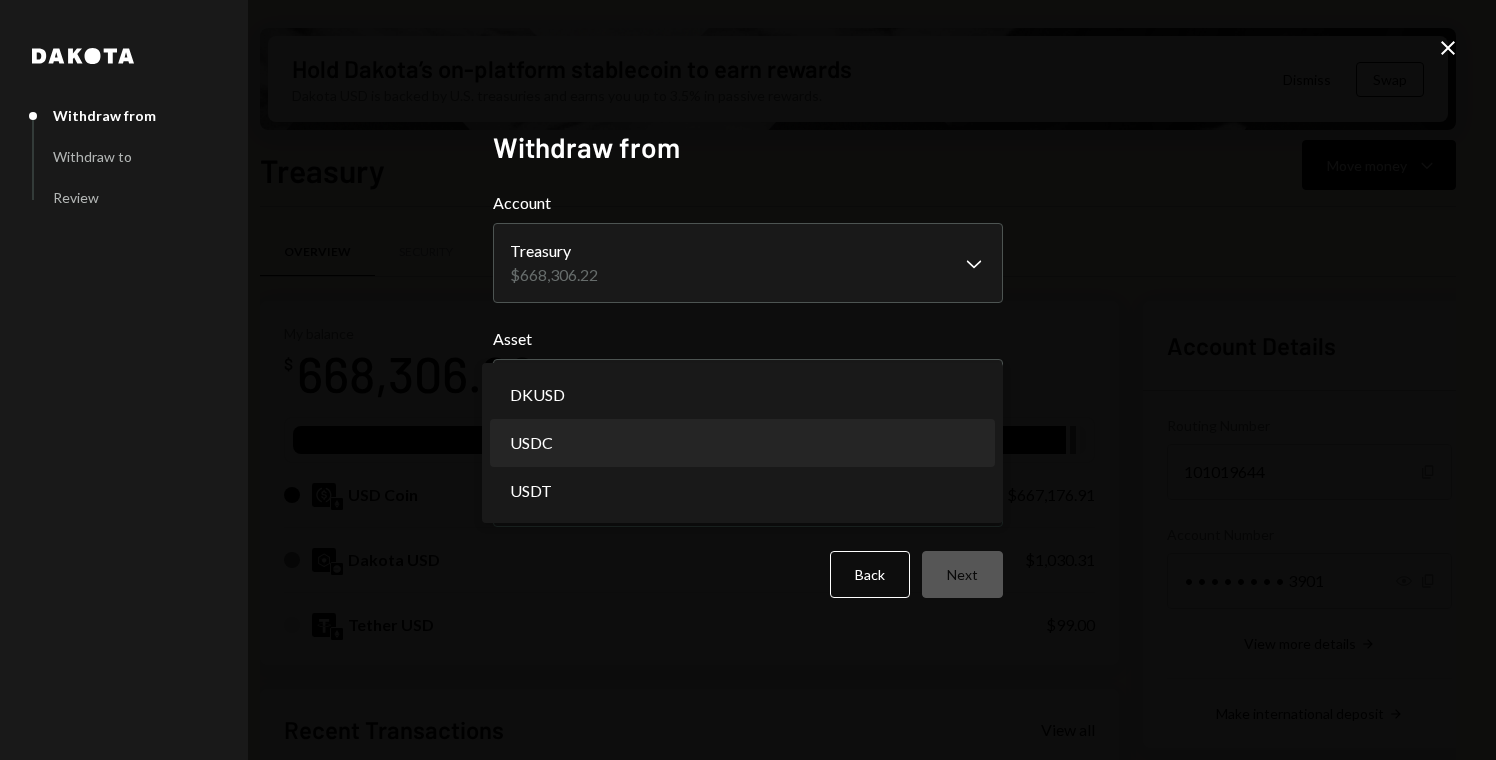 select on "****" 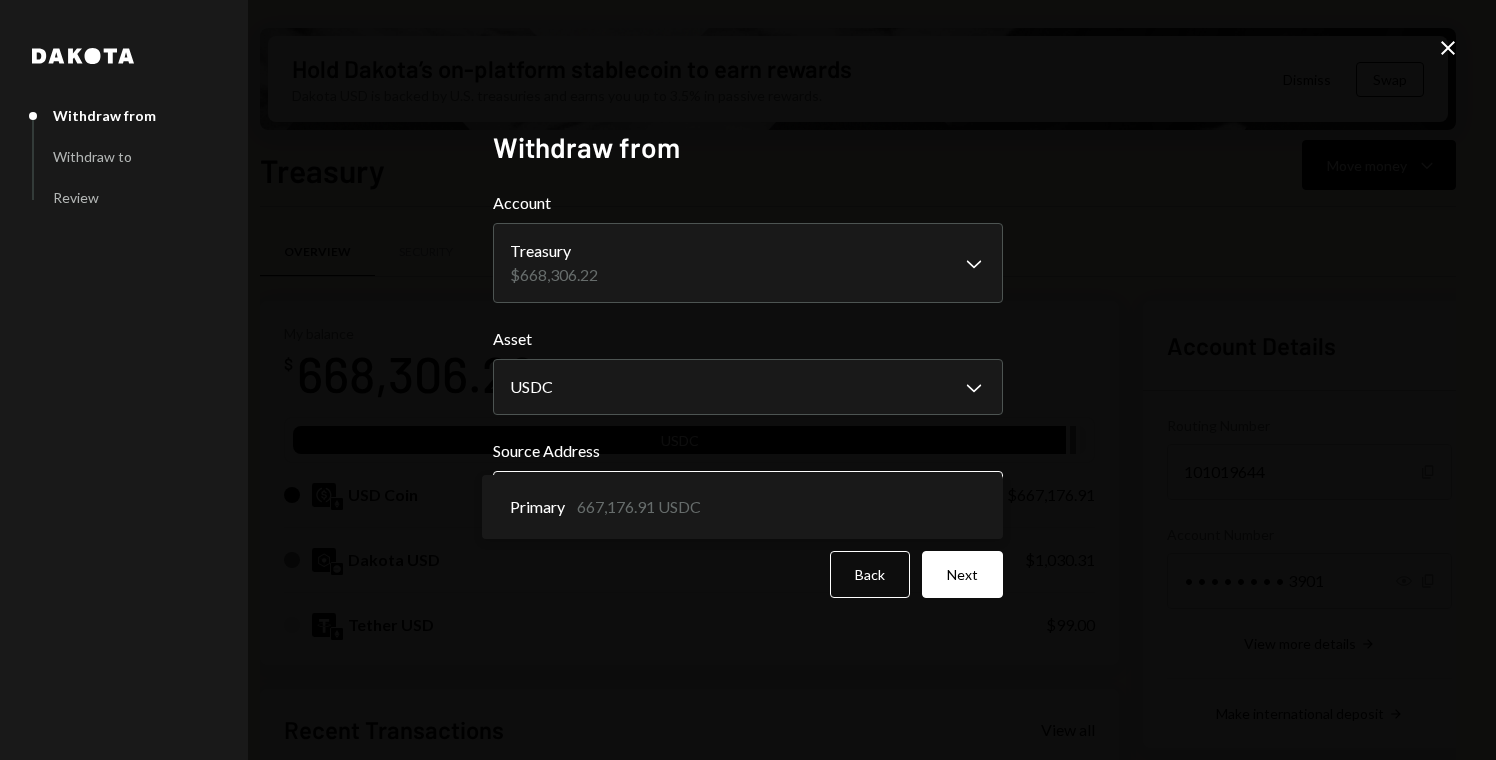 click on "H Hadron Labs Caret Down Home Home Inbox Inbox Activities Transactions Accounts Accounts Caret Down Treasury $668,306.22 Checking $4,623.48 Savings $0.00 Cards $0.00 Dollar Rewards User Recipients Team Team Hold [LAST]’s on-platform stablecoin to earn rewards Dakota USD is backed by U.S. treasuries and earns you up to 3.5% in passive rewards. Dismiss Swap Treasury Move money Caret Down Overview Security Settings My balance $ 668,306.22 USDC USD Coin $667,176.91 Dakota USD $1,030.31 Tether USD $99.00 Recent Transactions View all Type Initiated By Initiated At Status Deposit 219,245.9  USDC [WALLET_ADDRESS] Copy [DATE] [TIME] Completed Deposit 446,261.06  USDC [WALLET_ADDRESS] Copy [DATE] [TIME] Completed Billing Drawdown Withdrawal 250  USDC Dakota System [DATE] [TIME] Completed Withdrawal 281,325.71  USDC [FIRST] [LAST] [DATE] [TIME] Completed Deposit 24,000  USDC [WALLET_ADDRESS] Copy [DATE] [TIME] Completed Account Details Routing Number 101019644 Copy Account Number Show Copy Right Arrow" at bounding box center [748, 380] 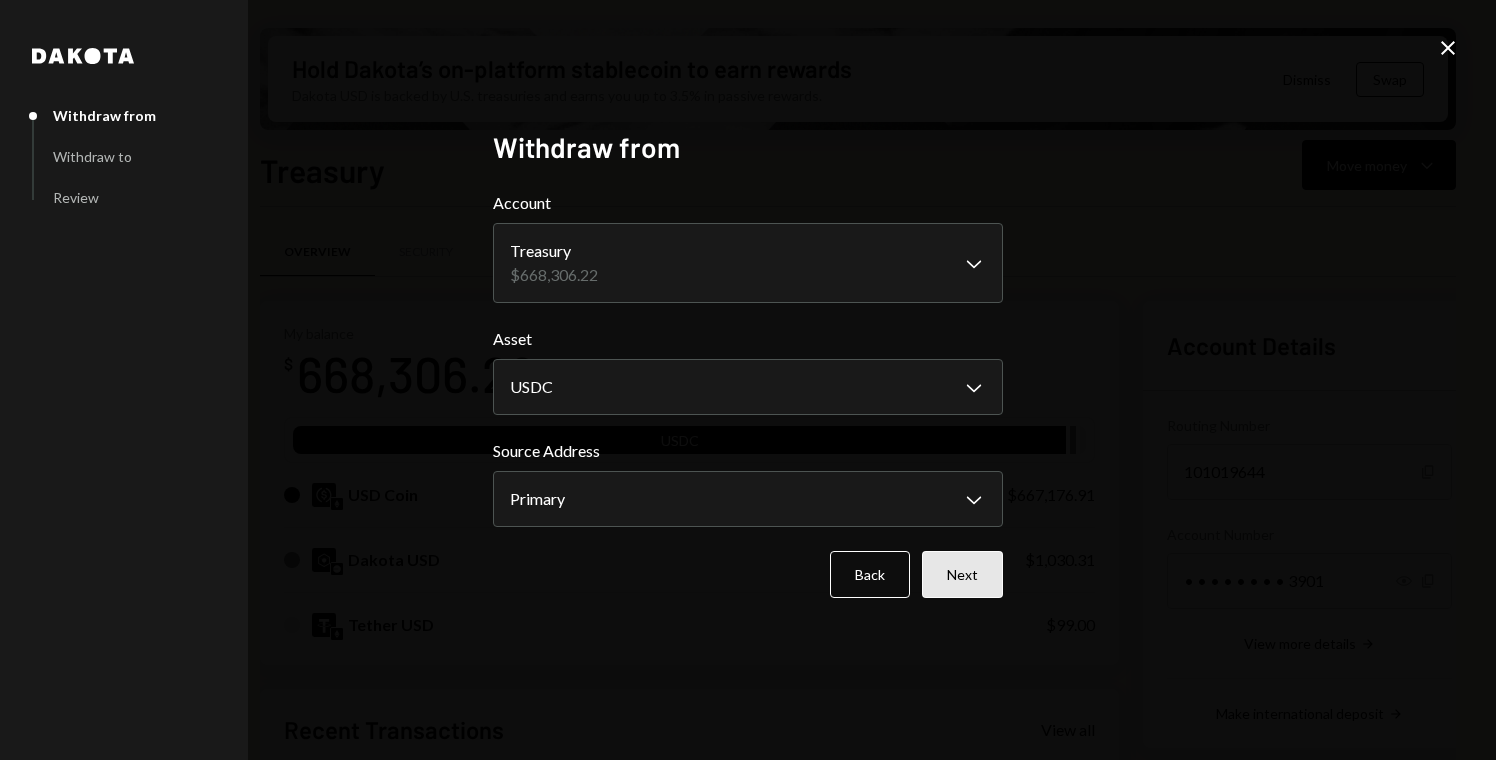 click on "Next" at bounding box center [962, 574] 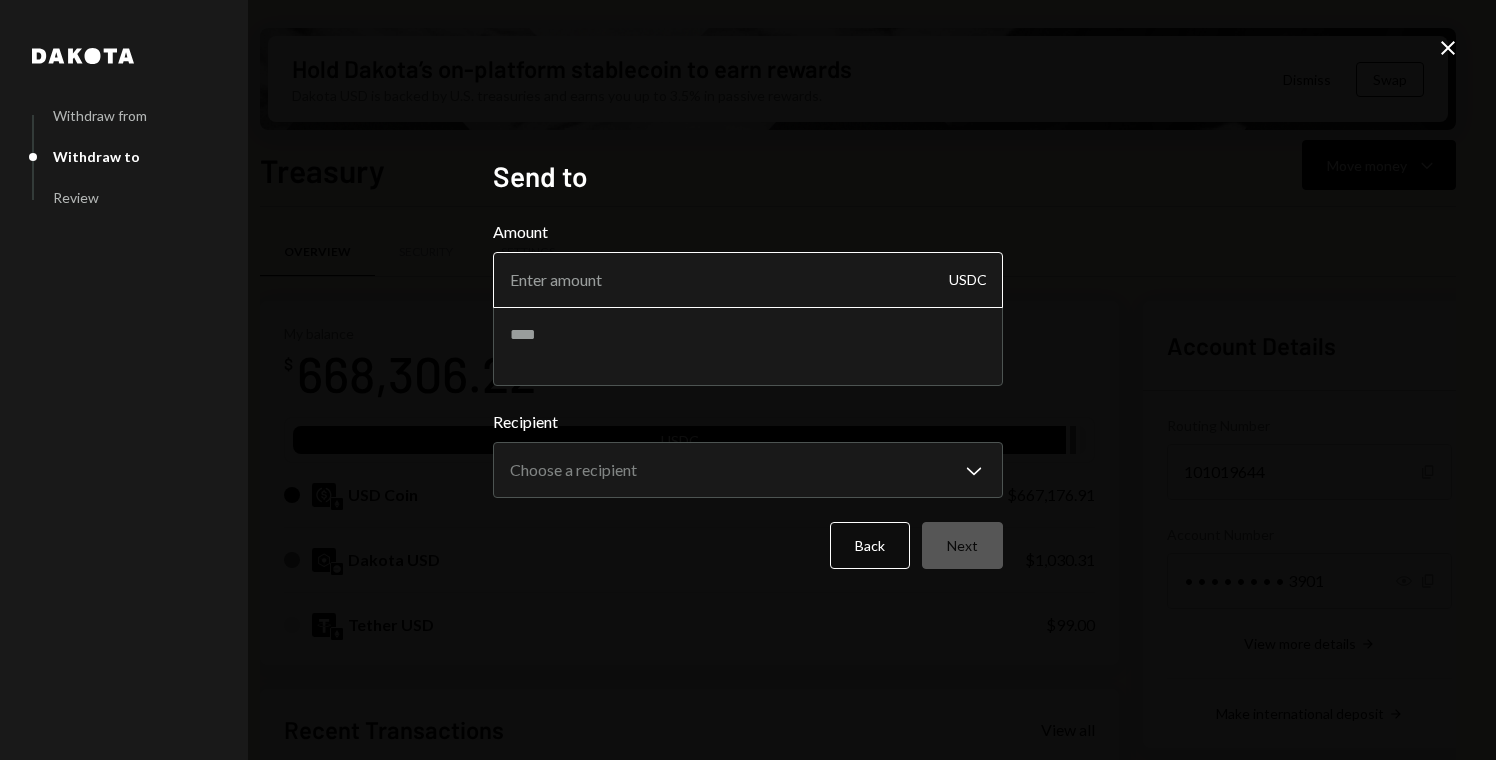 click on "Amount" at bounding box center (748, 280) 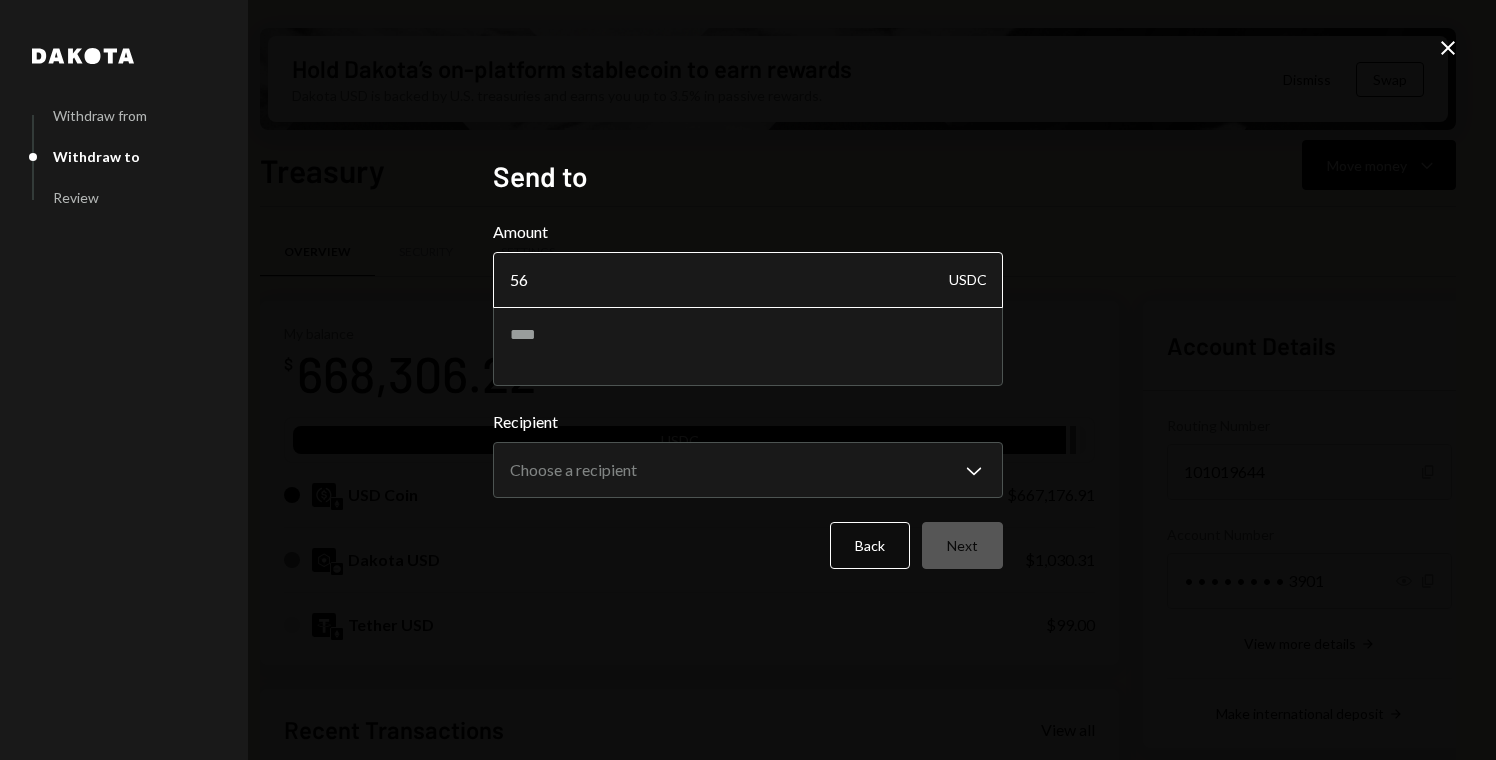 type on "5" 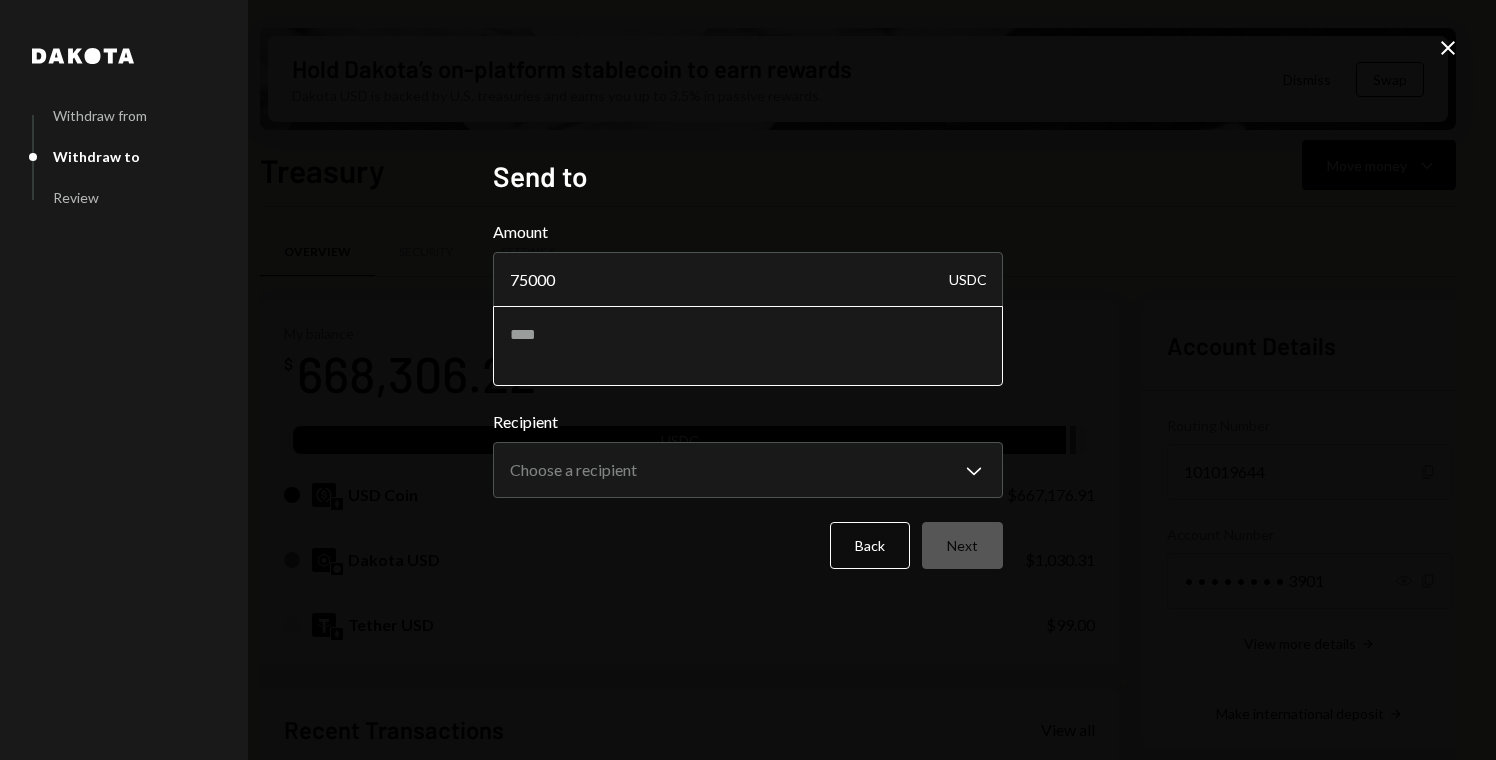 type on "75000" 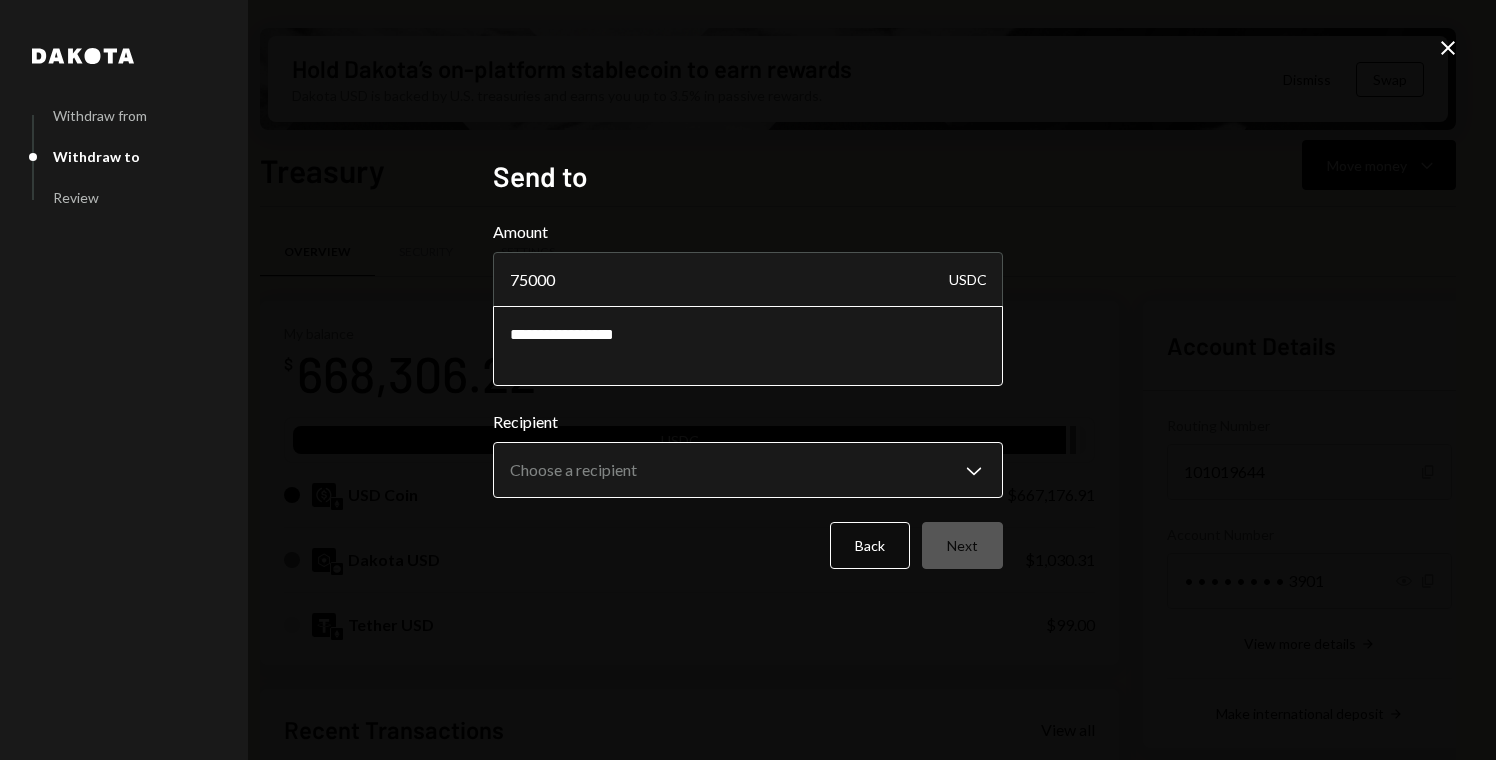 type on "**********" 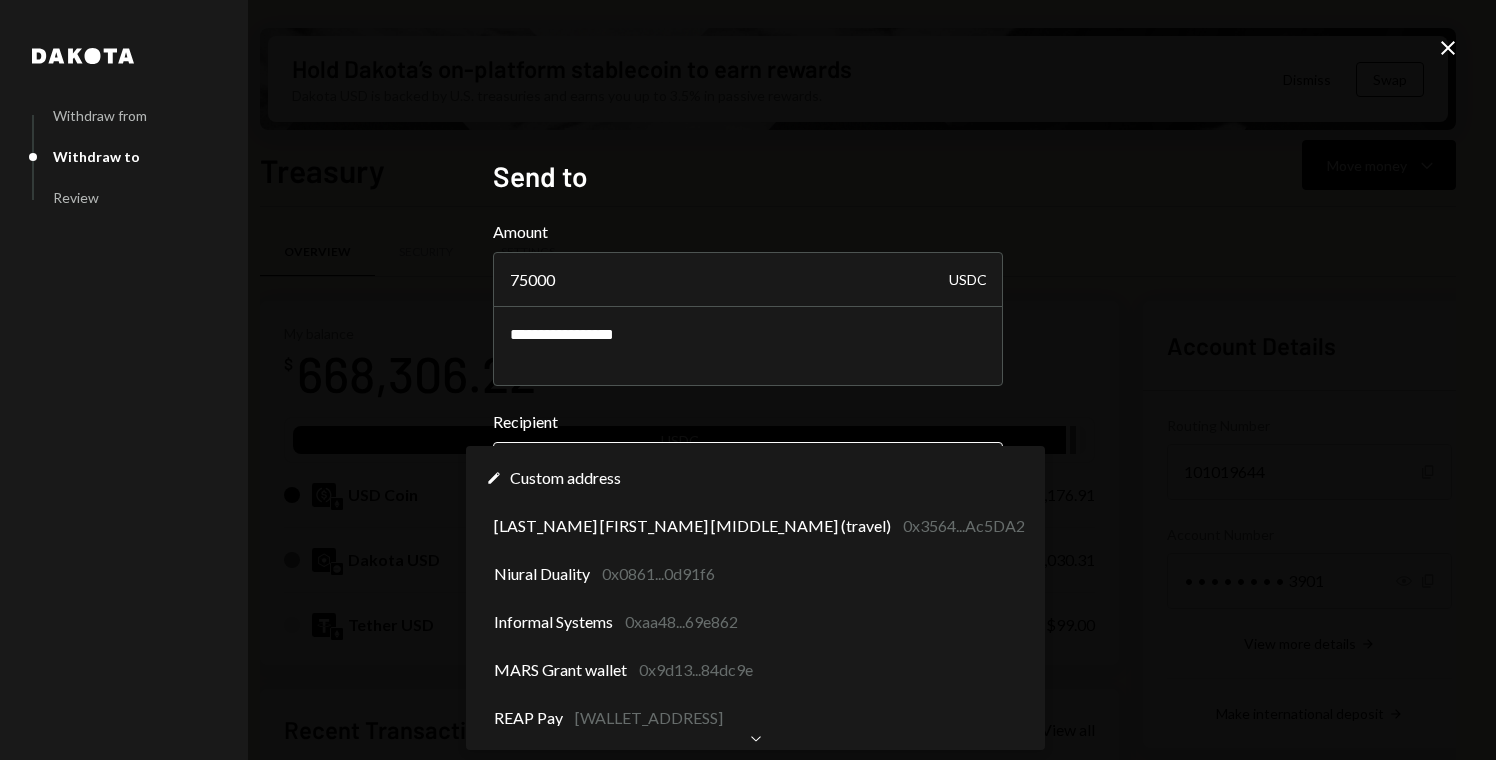 click on "H Hadron Labs Caret Down Home Home Inbox Inbox Activities Transactions Accounts Accounts Caret Down Treasury $668,306.22 Checking $4,623.48 Savings $0.00 Cards $0.00 Dollar Rewards User Recipients Team Team Hold [LAST]’s on-platform stablecoin to earn rewards Dakota USD is backed by U.S. treasuries and earns you up to 3.5% in passive rewards. Dismiss Swap Treasury Move money Caret Down Overview Security Settings My balance $ 668,306.22 USDC USD Coin $667,176.91 Dakota USD $1,030.31 Tether USD $99.00 Recent Transactions View all Type Initiated By Initiated At Status Deposit 219,245.9  USDC [WALLET_ADDRESS] Copy [DATE] [TIME] Completed Deposit 446,261.06  USDC [WALLET_ADDRESS] Copy [DATE] [TIME] Completed Billing Drawdown Withdrawal 250  USDC Dakota System [DATE] [TIME] Completed Withdrawal 281,325.71  USDC [FIRST] [LAST] [DATE] [TIME] Completed Deposit 24,000  USDC [WALLET_ADDRESS] Copy [DATE] [TIME] Completed Account Details Routing Number 101019644 Copy Account Number Show Copy Right Arrow" at bounding box center (748, 380) 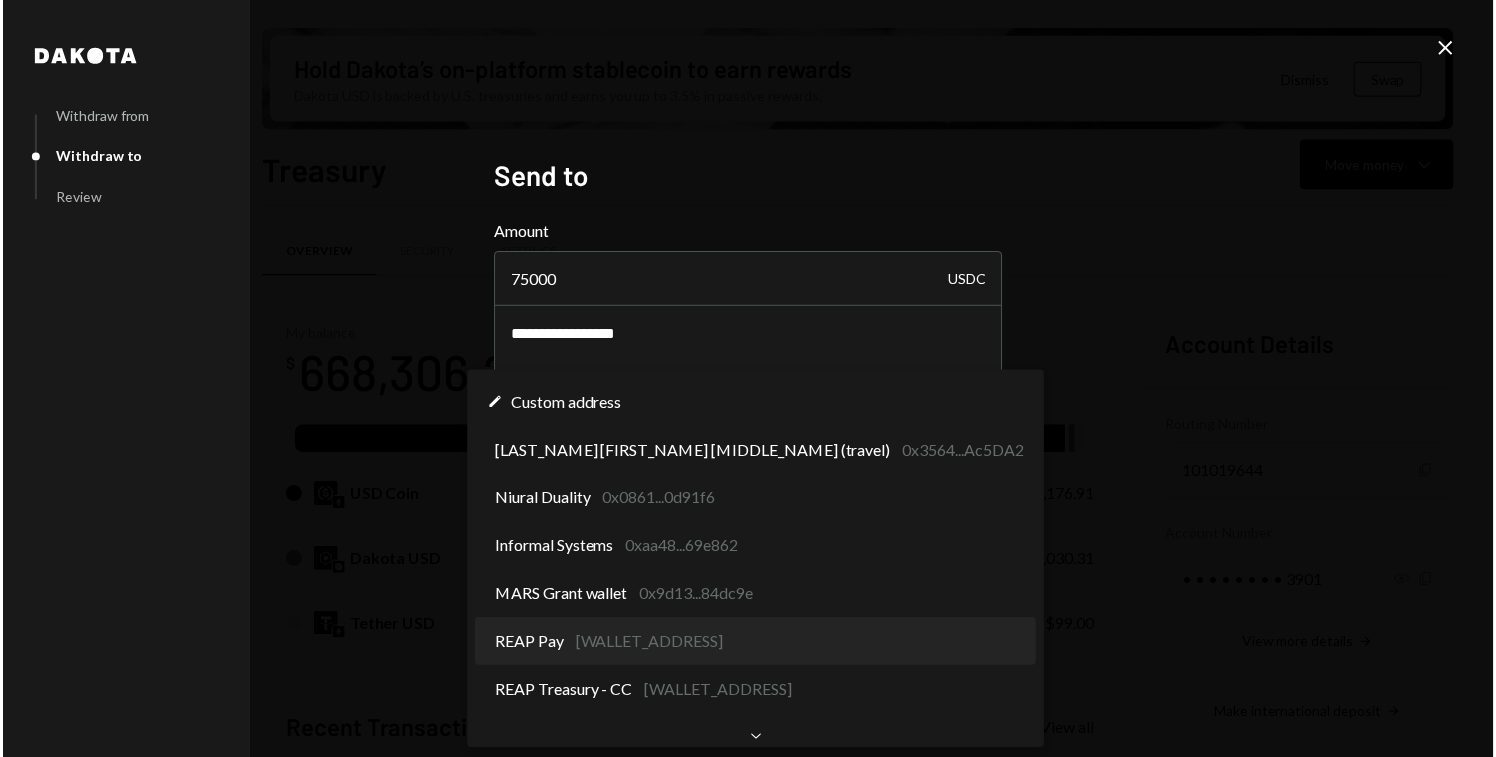 scroll, scrollTop: 0, scrollLeft: 0, axis: both 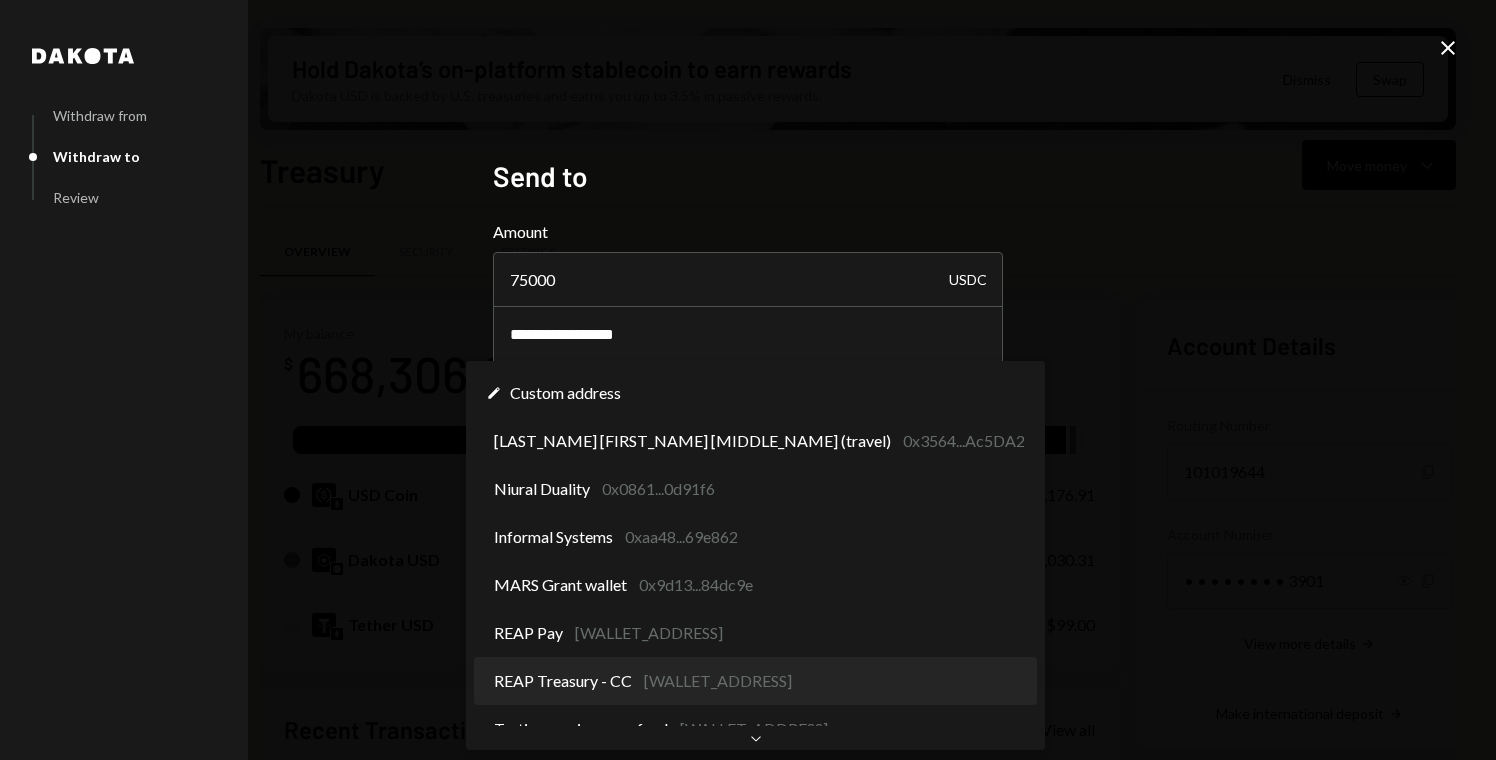 select on "**********" 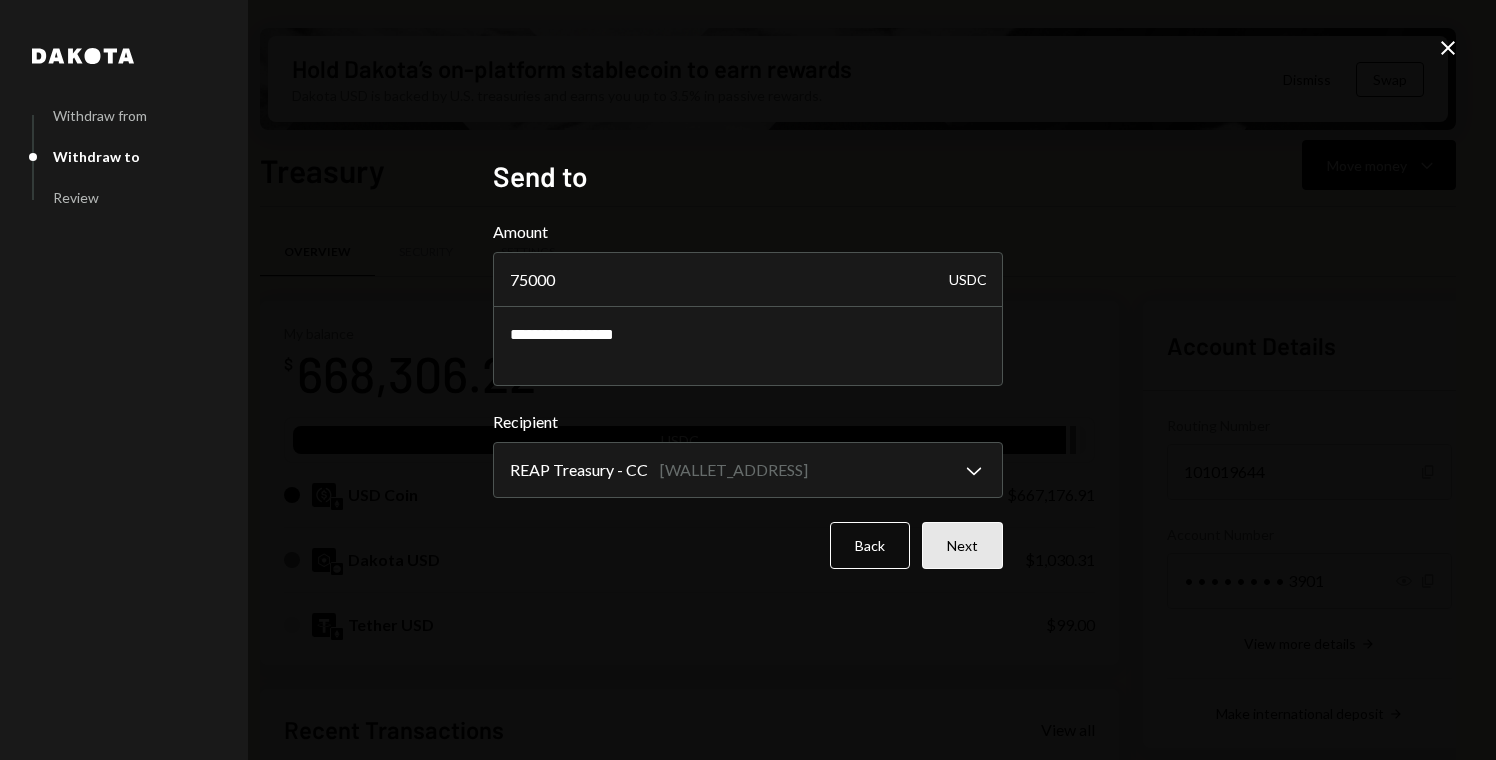 click on "Next" at bounding box center [962, 545] 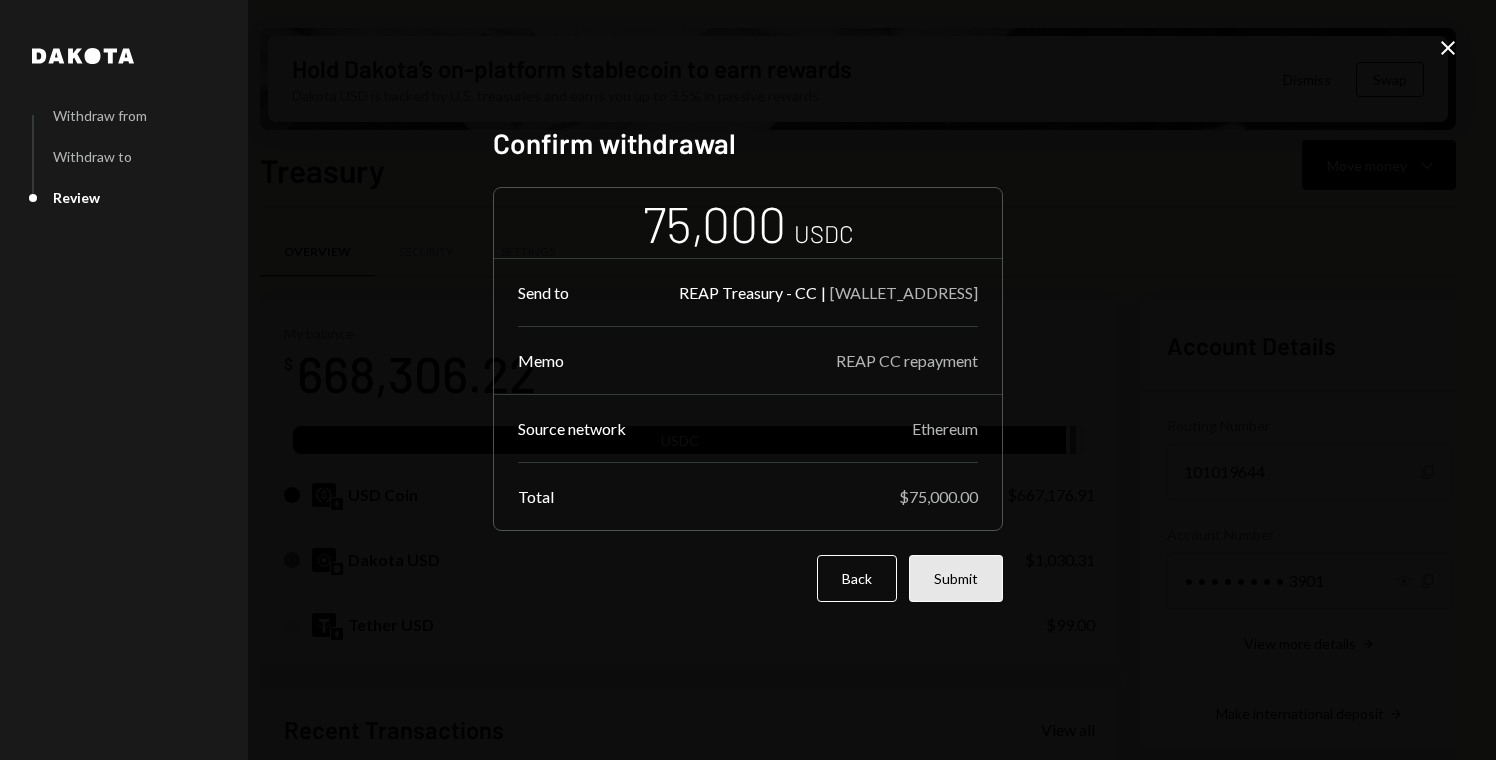 click on "Submit" at bounding box center (956, 578) 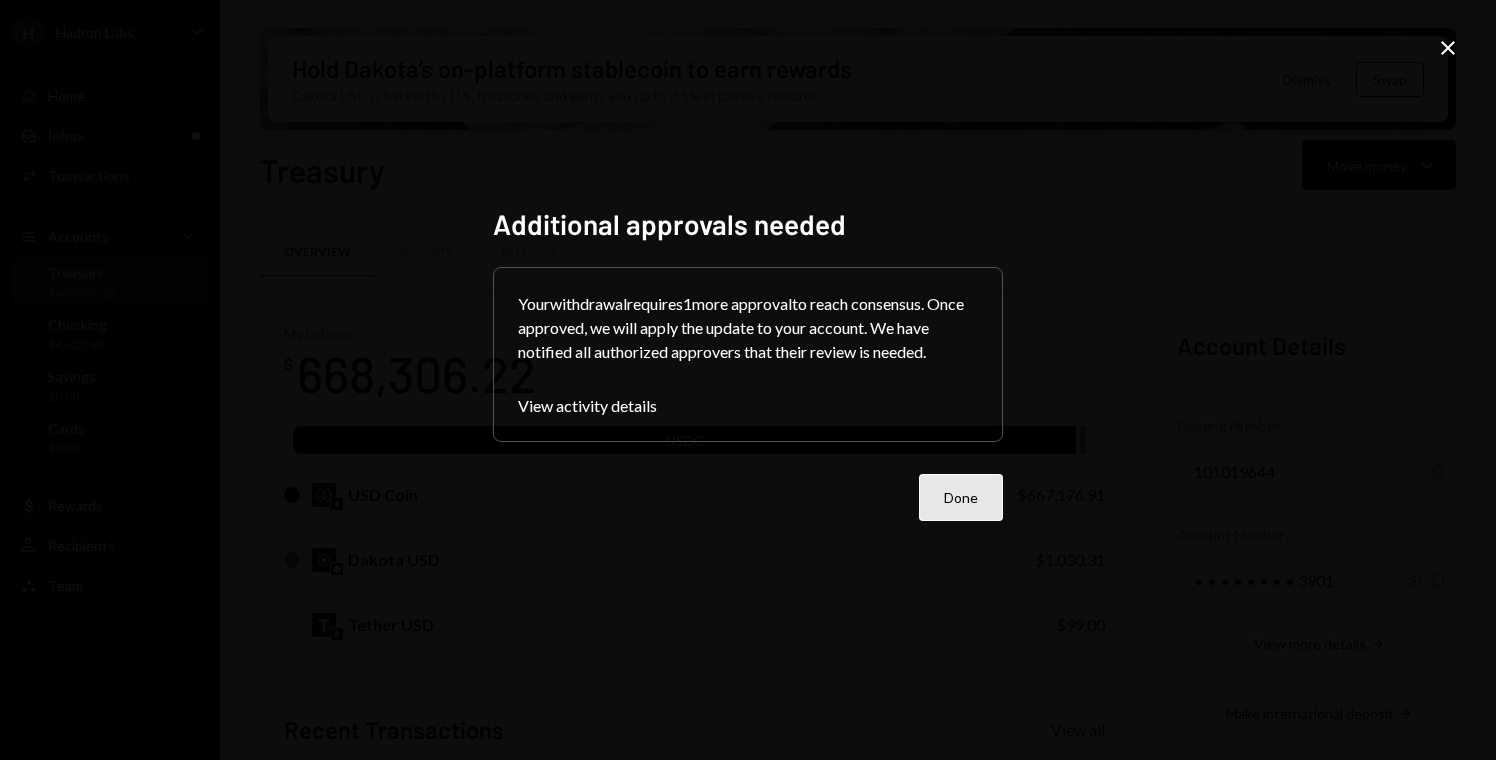click on "Done" at bounding box center [961, 497] 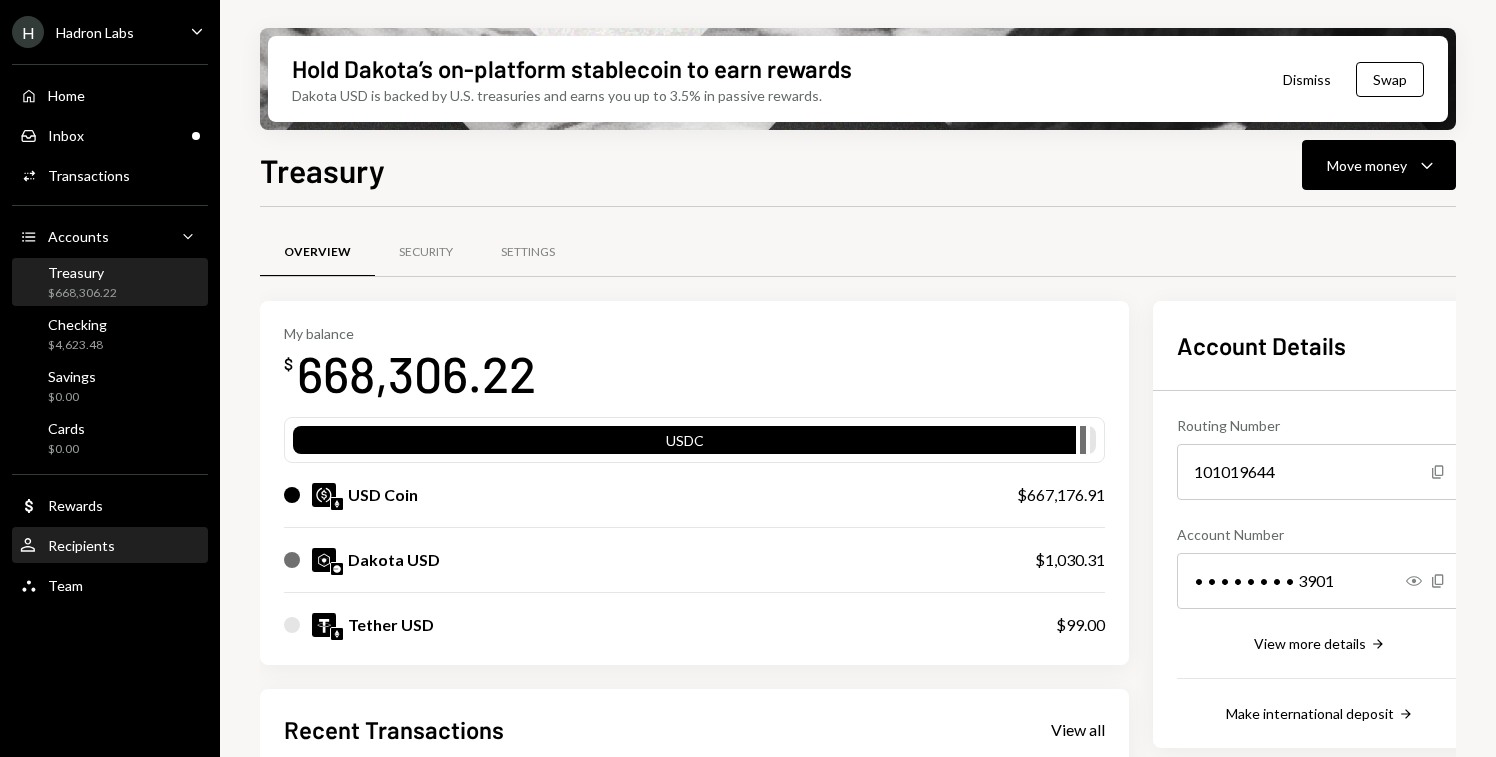 click on "User Recipients" at bounding box center (110, 546) 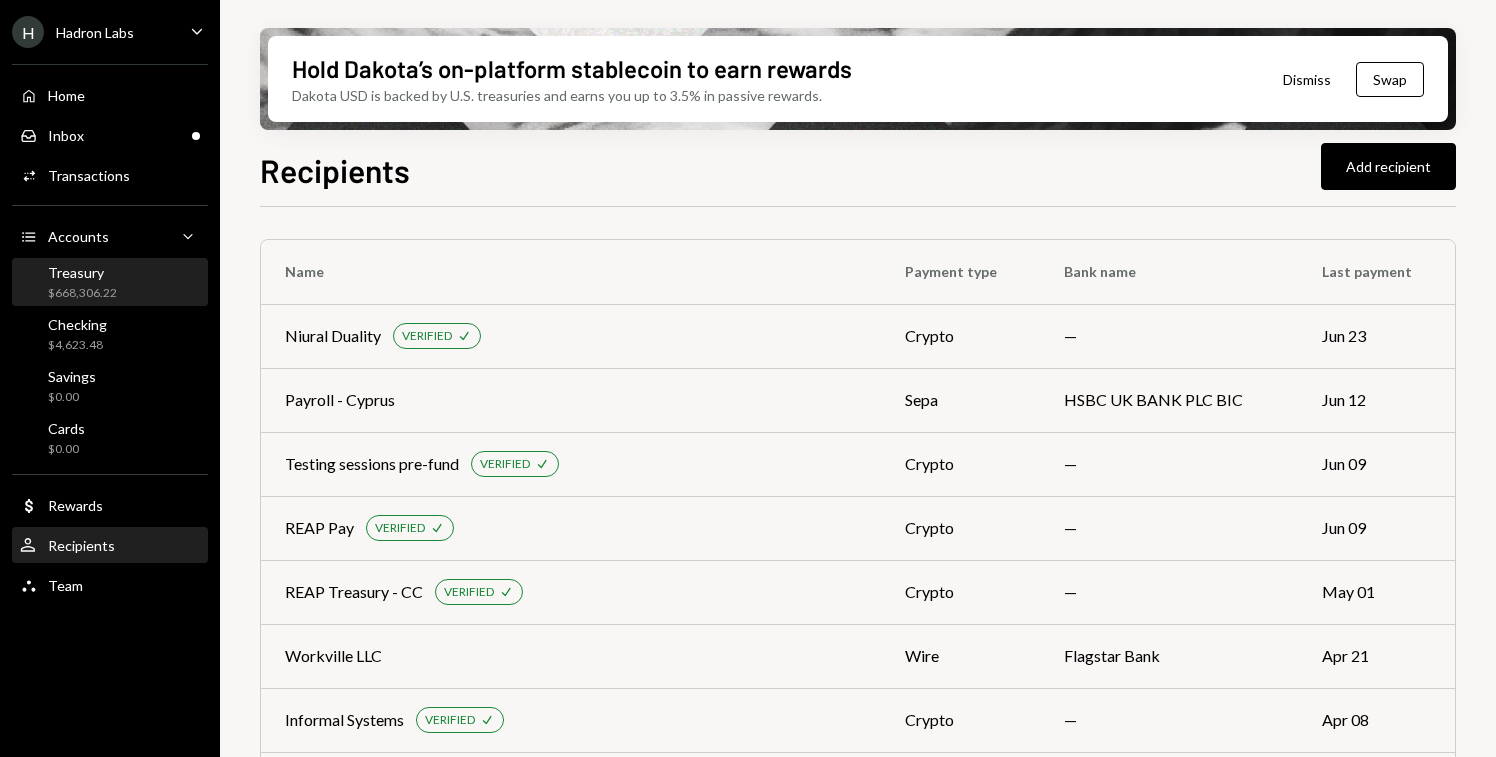 click on "$668,306.22" at bounding box center (82, 293) 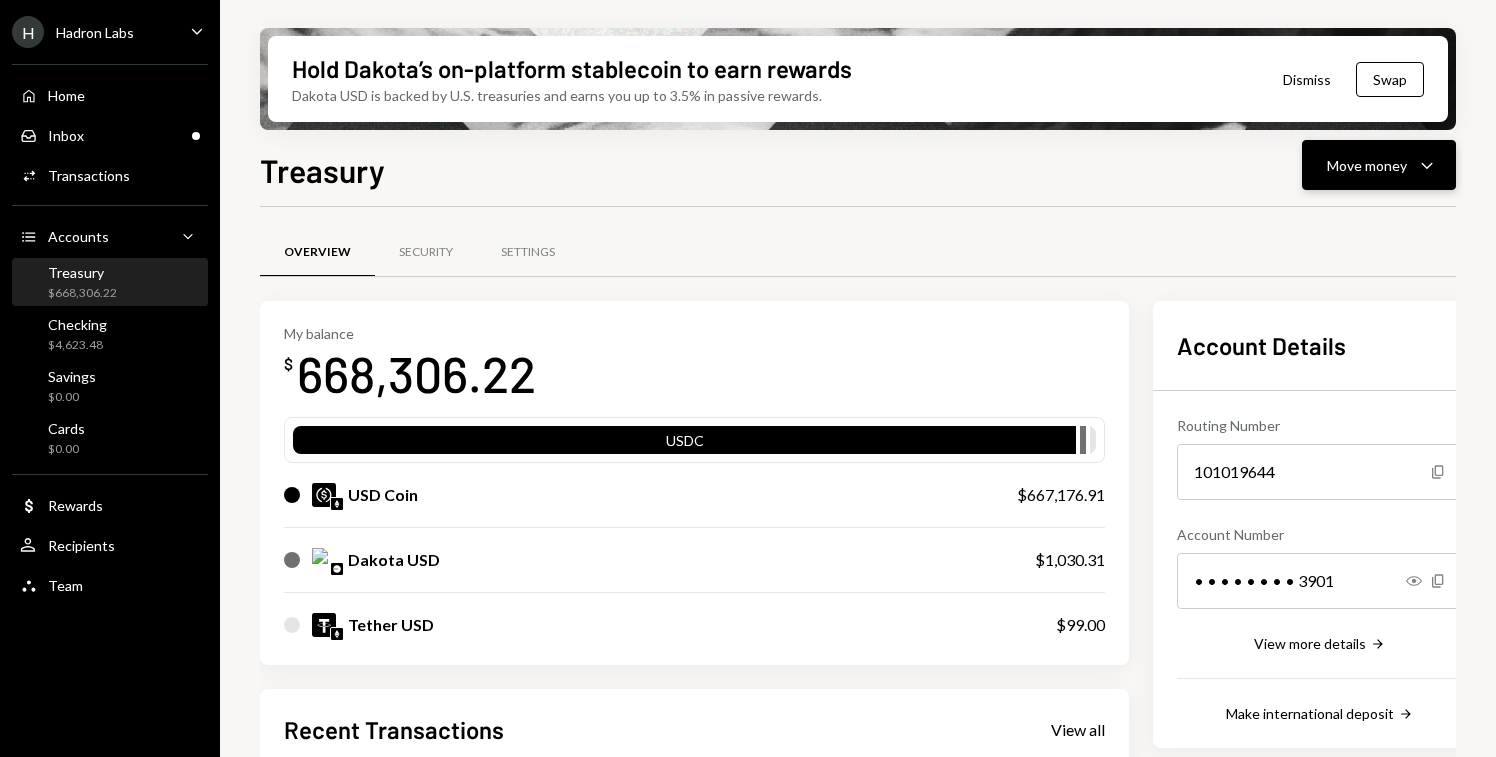 click on "Move money Caret Down" at bounding box center [1379, 165] 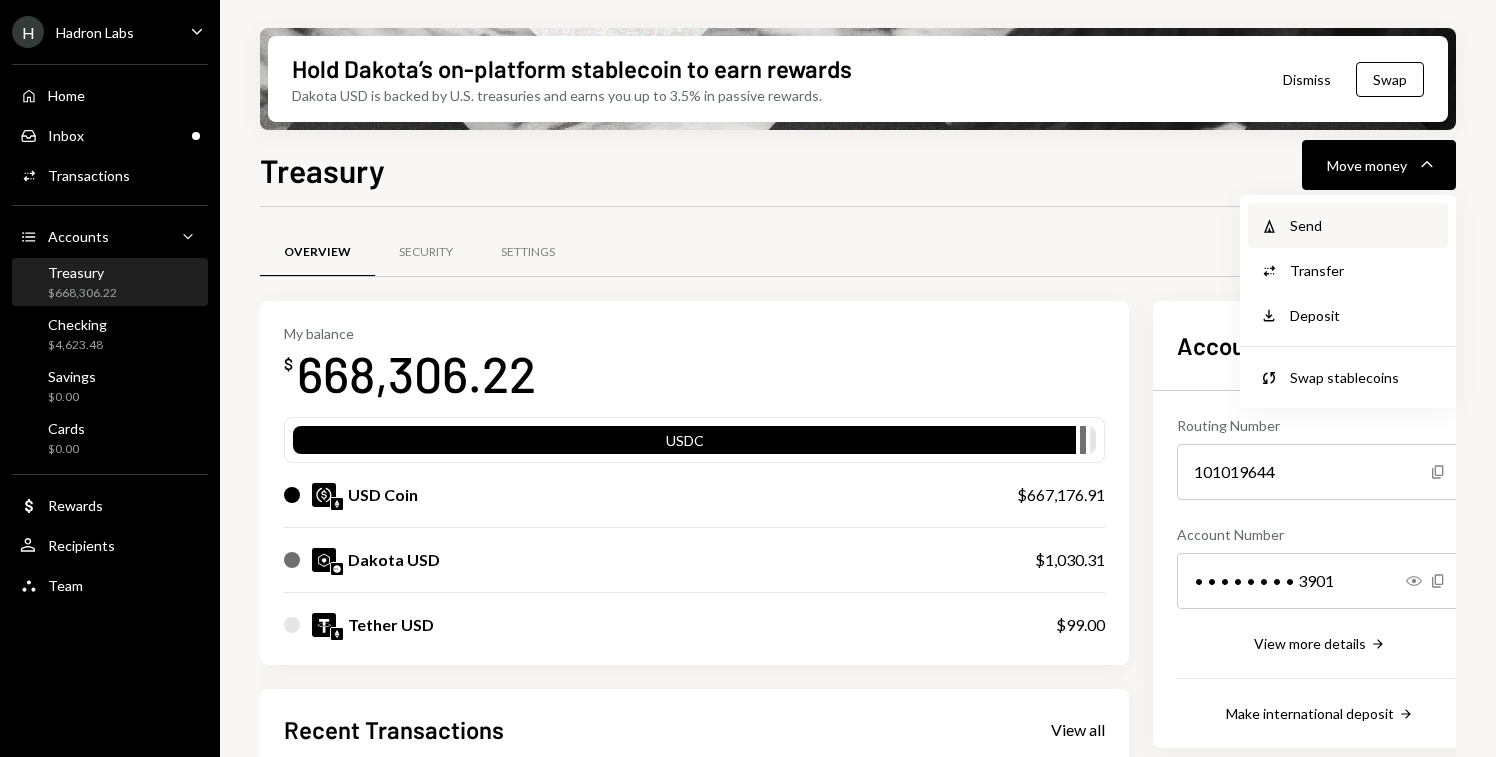 click on "Send" at bounding box center [1363, 225] 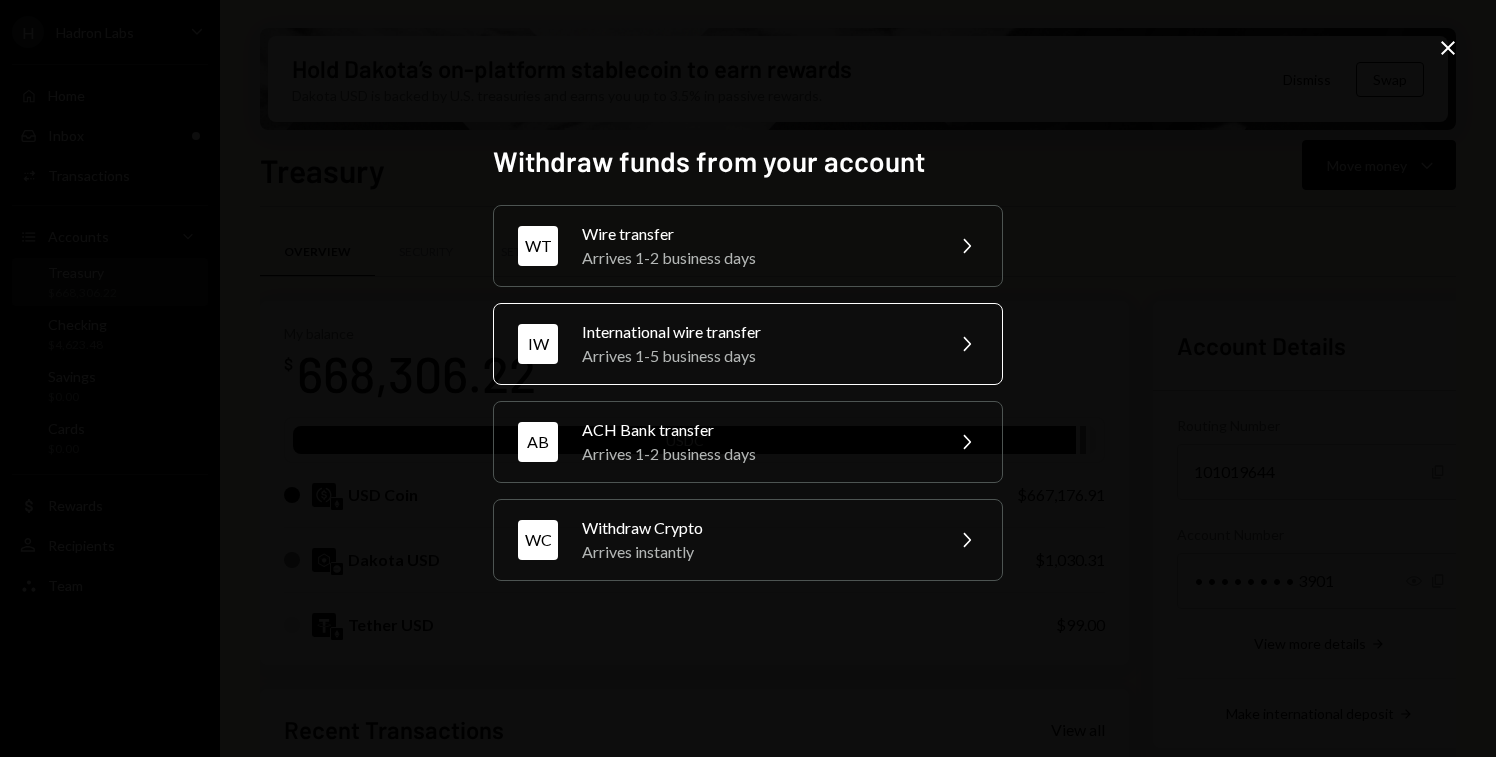 click on "International wire transfer" at bounding box center (756, 332) 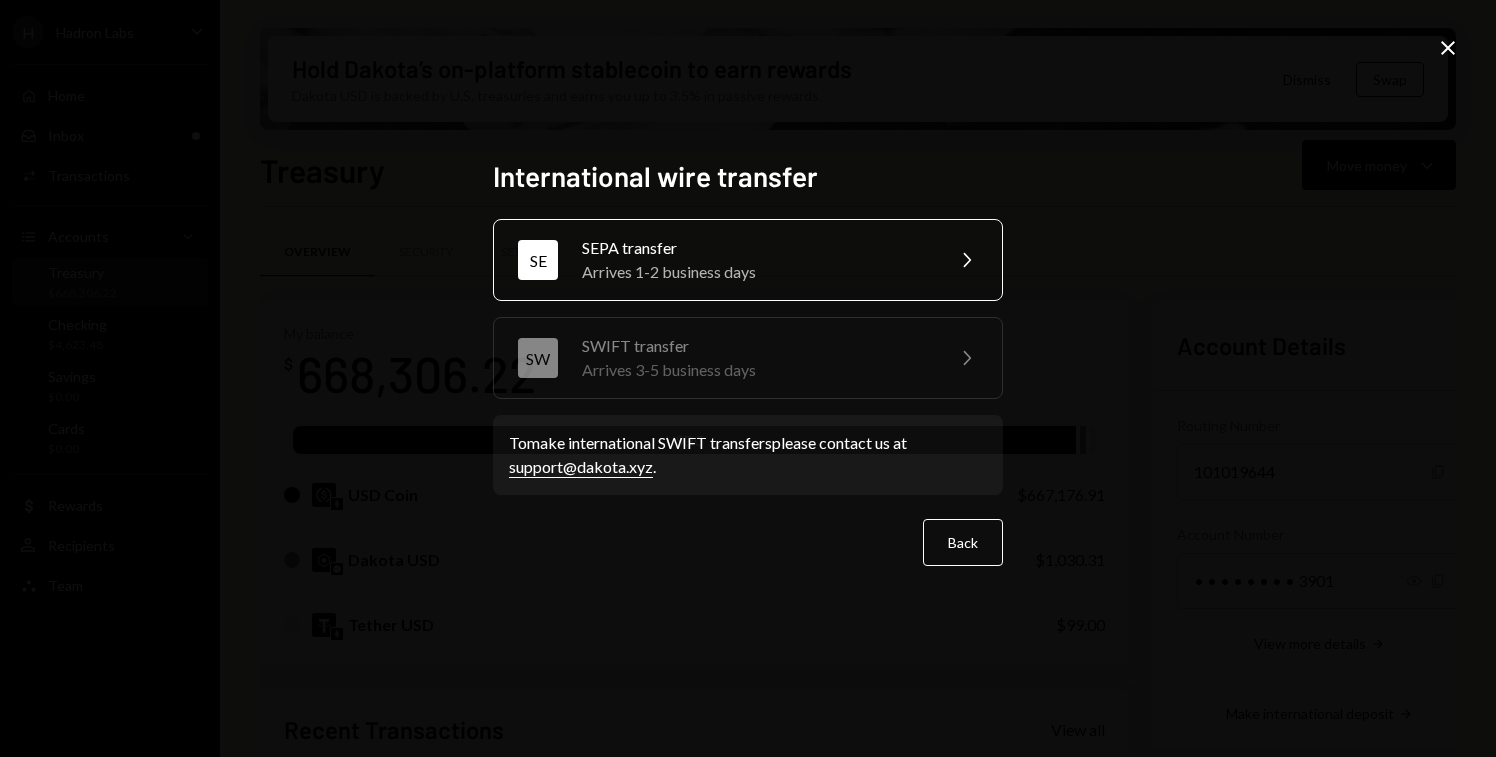 click on "Arrives 1-2 business days" at bounding box center (756, 272) 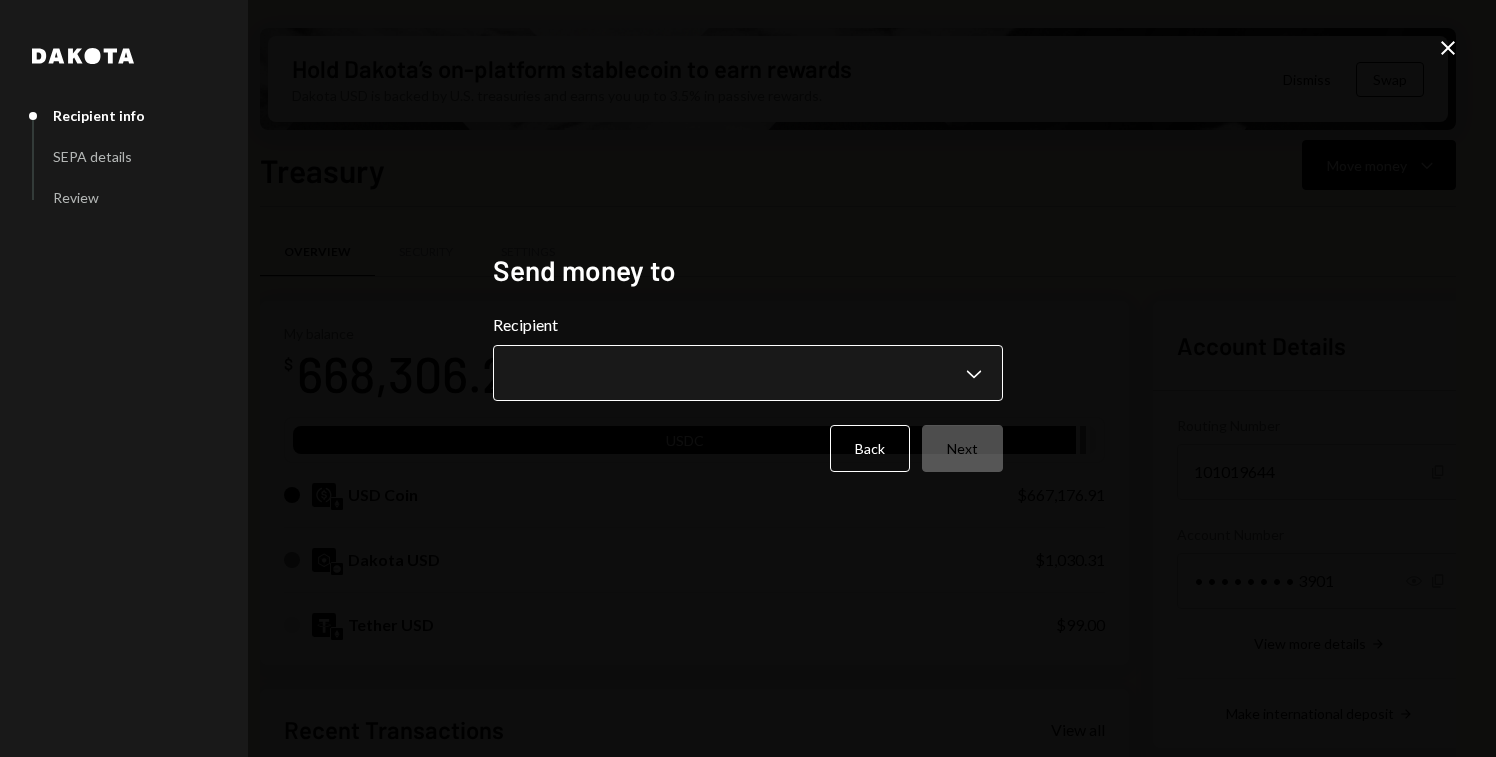 click on "H Hadron Labs Caret Down Home Home Inbox Inbox Activities Transactions Accounts Accounts Caret Down Treasury $668,306.22 Checking $4,623.48 Savings $0.00 Cards $0.00 Dollar Rewards User Recipients Team Team Hold [LAST]’s on-platform stablecoin to earn rewards Dakota USD is backed by U.S. treasuries and earns you up to 3.5% in passive rewards. Dismiss Swap Treasury Move money Caret Down Overview Security Settings My balance $ 668,306.22 USDC USD Coin $667,176.91 Dakota USD $1,030.31 Tether USD $99.00 Recent Transactions View all Type Initiated By Initiated At Status Withdrawal 75,000  USDC [FIRST] [LAST] [DATE] [TIME] Review Right Arrow Deposit 219,245.9  USDC [WALLET_ADDRESS] Copy [DATE] [TIME] Completed Deposit 446,261.06  USDC [WALLET_ADDRESS] Copy [DATE] [TIME] Completed Billing Drawdown Withdrawal 250  USDC Dakota System [DATE] [TIME] Completed Withdrawal 281,325.71  USDC [FIRST] [LAST] [DATE] [TIME] Completed Account Details Routing Number 101019644 Copy Account Number Show Copy Dakota" at bounding box center (748, 378) 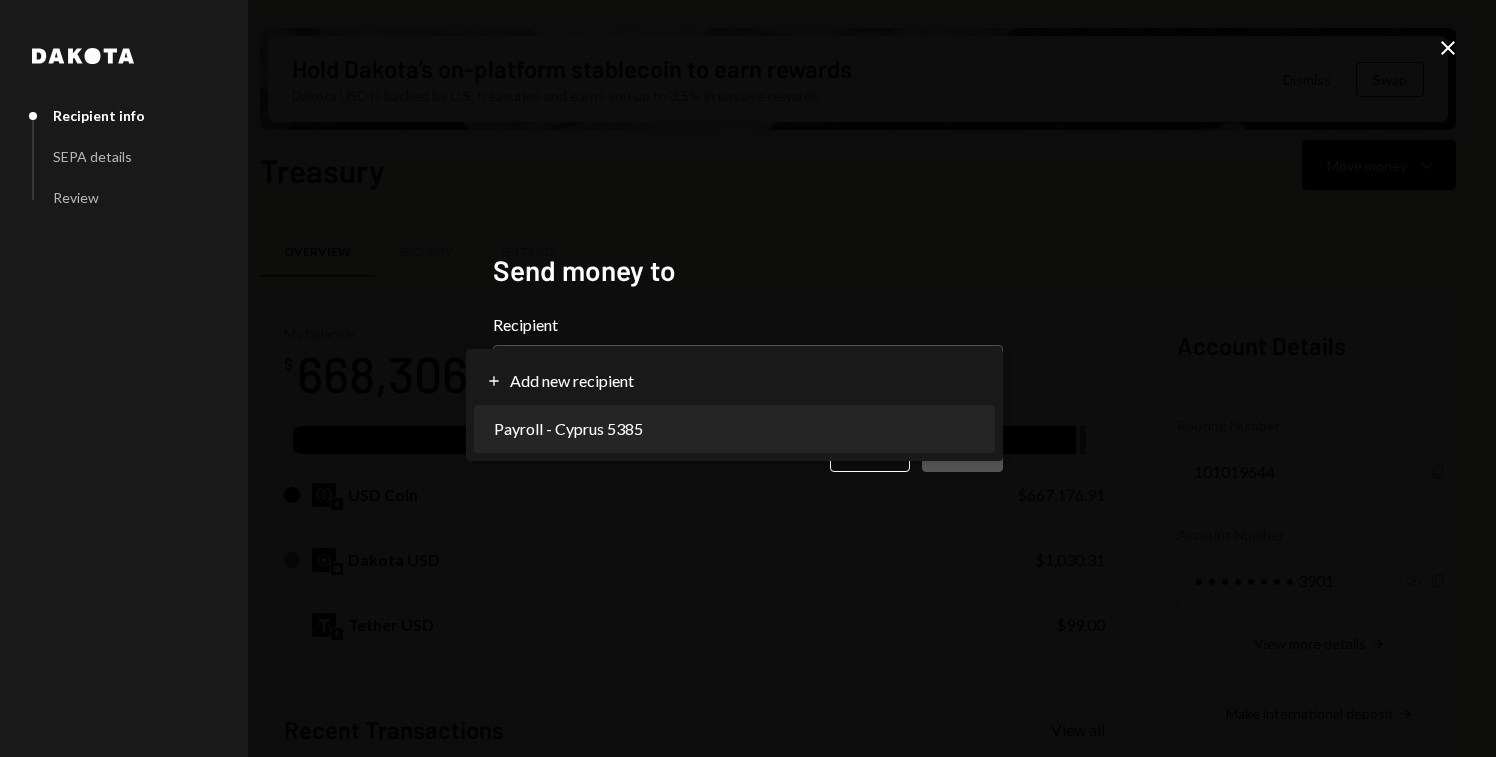 select on "**********" 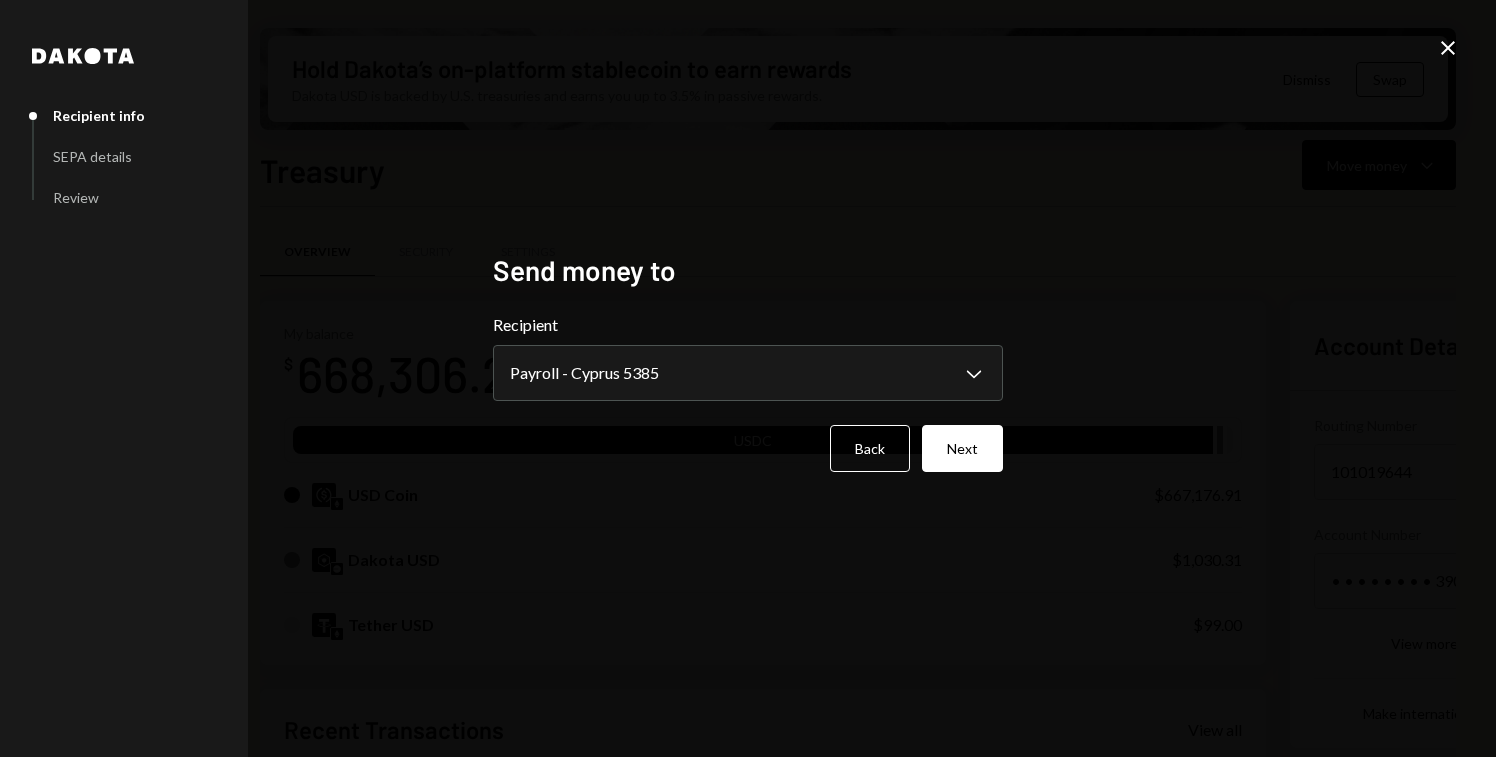 select on "**********" 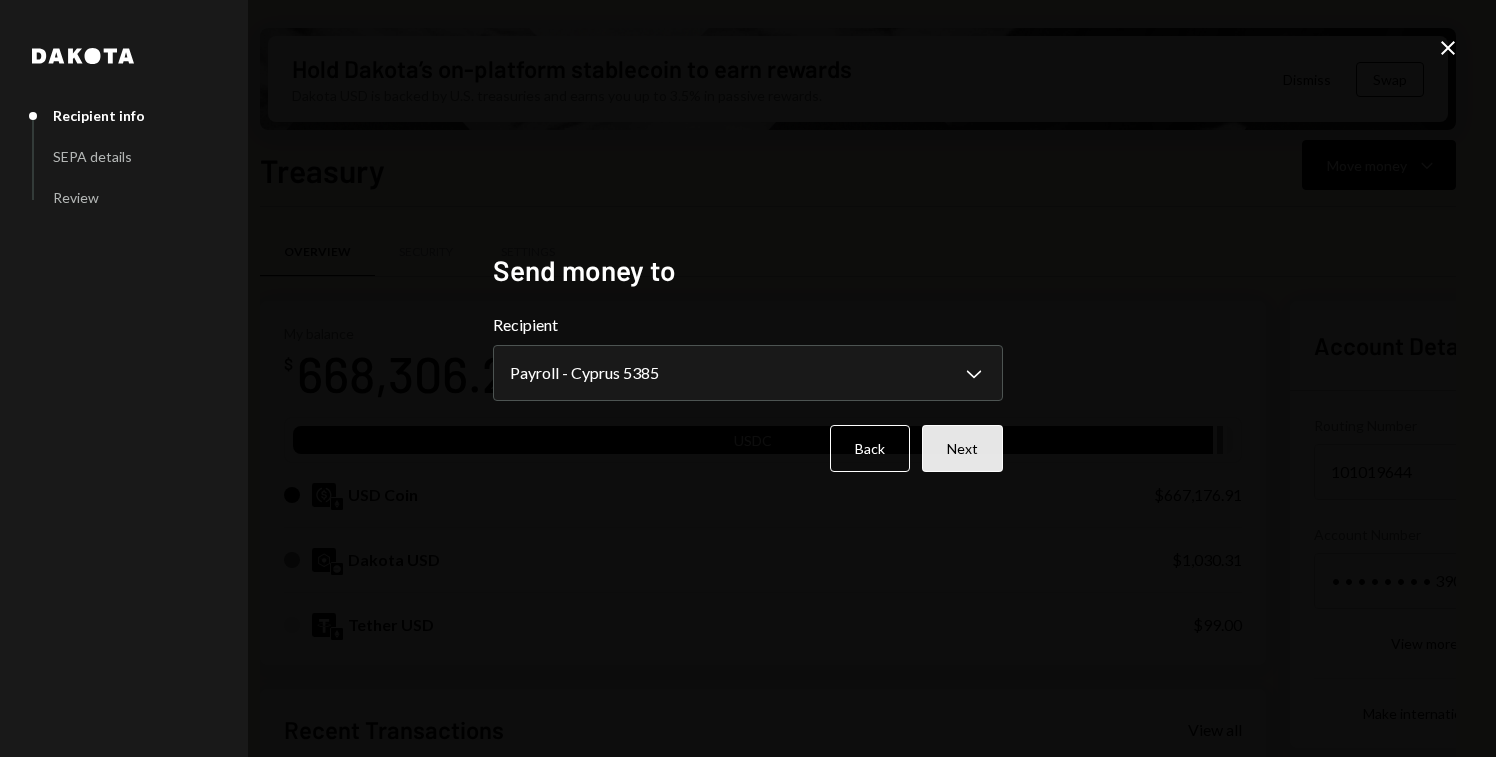 click on "Next" at bounding box center [962, 448] 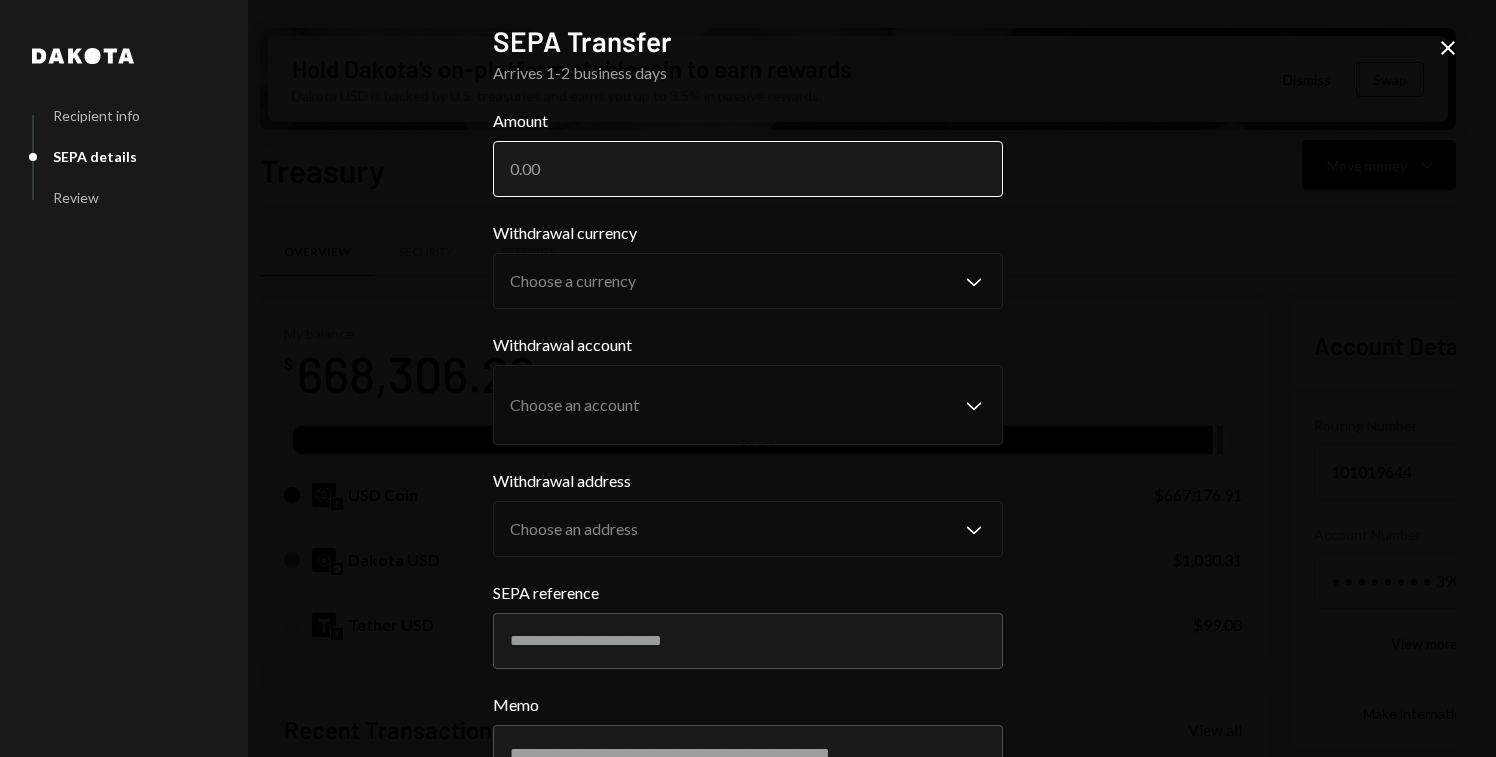 click on "Amount" at bounding box center (748, 169) 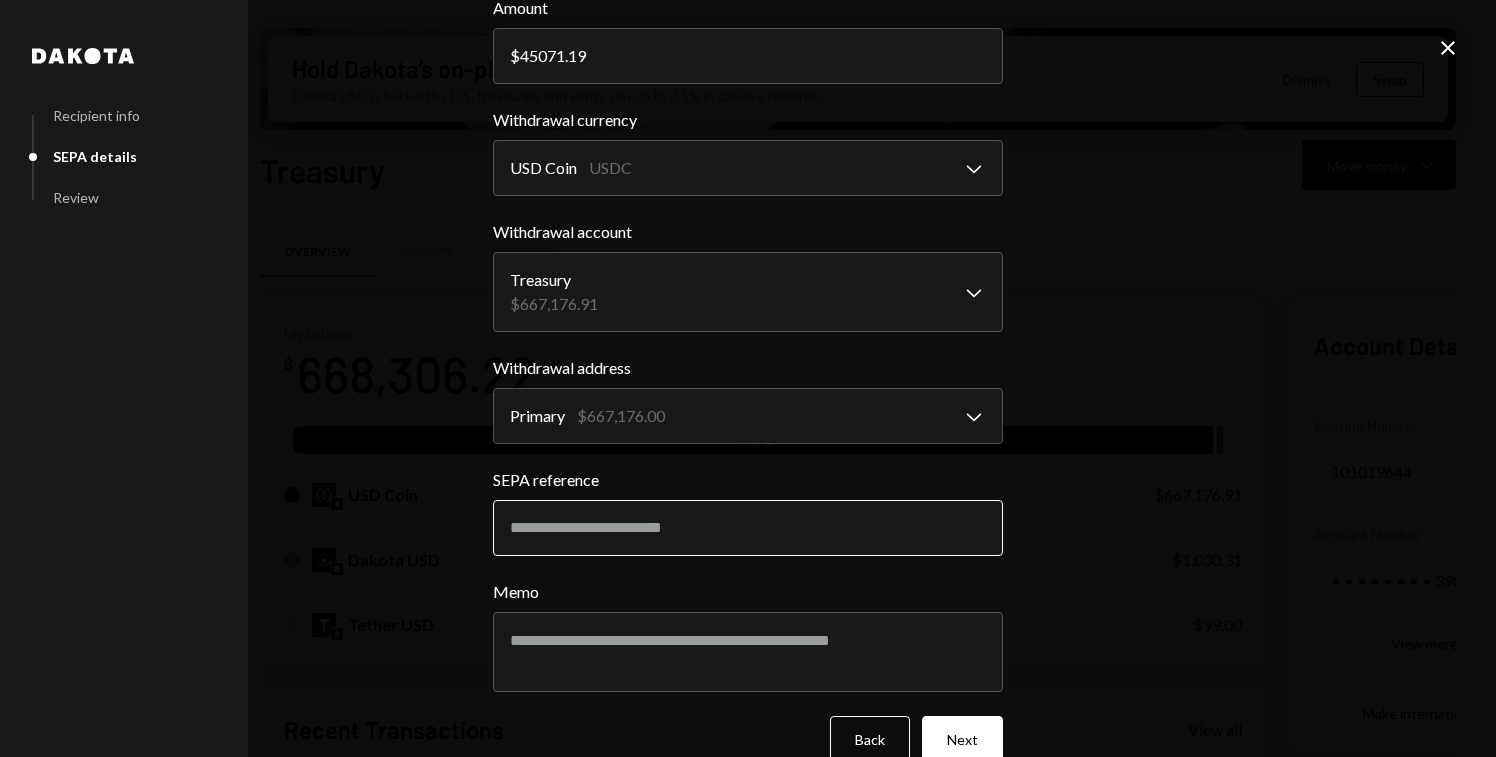 scroll, scrollTop: 150, scrollLeft: 0, axis: vertical 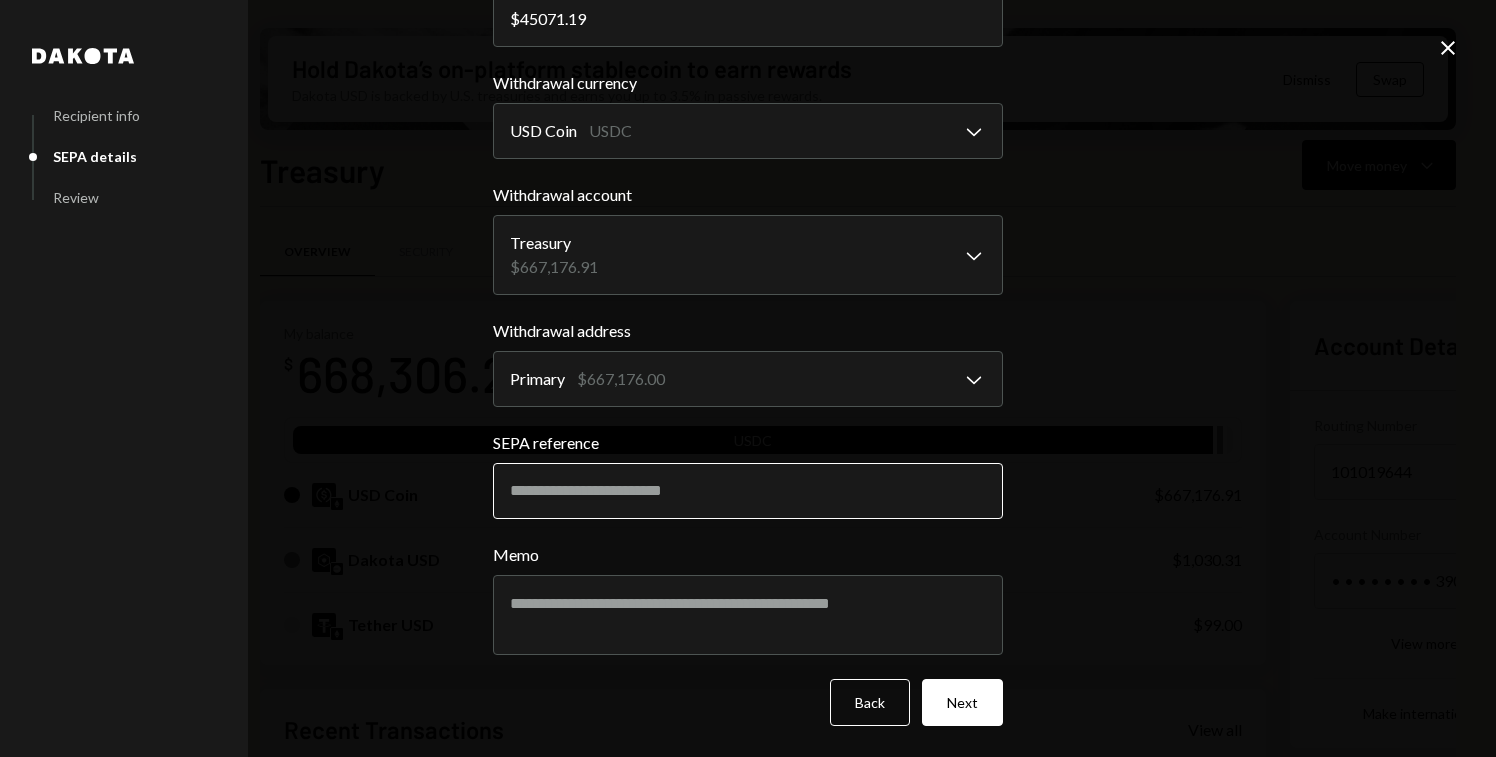 type on "45071.19" 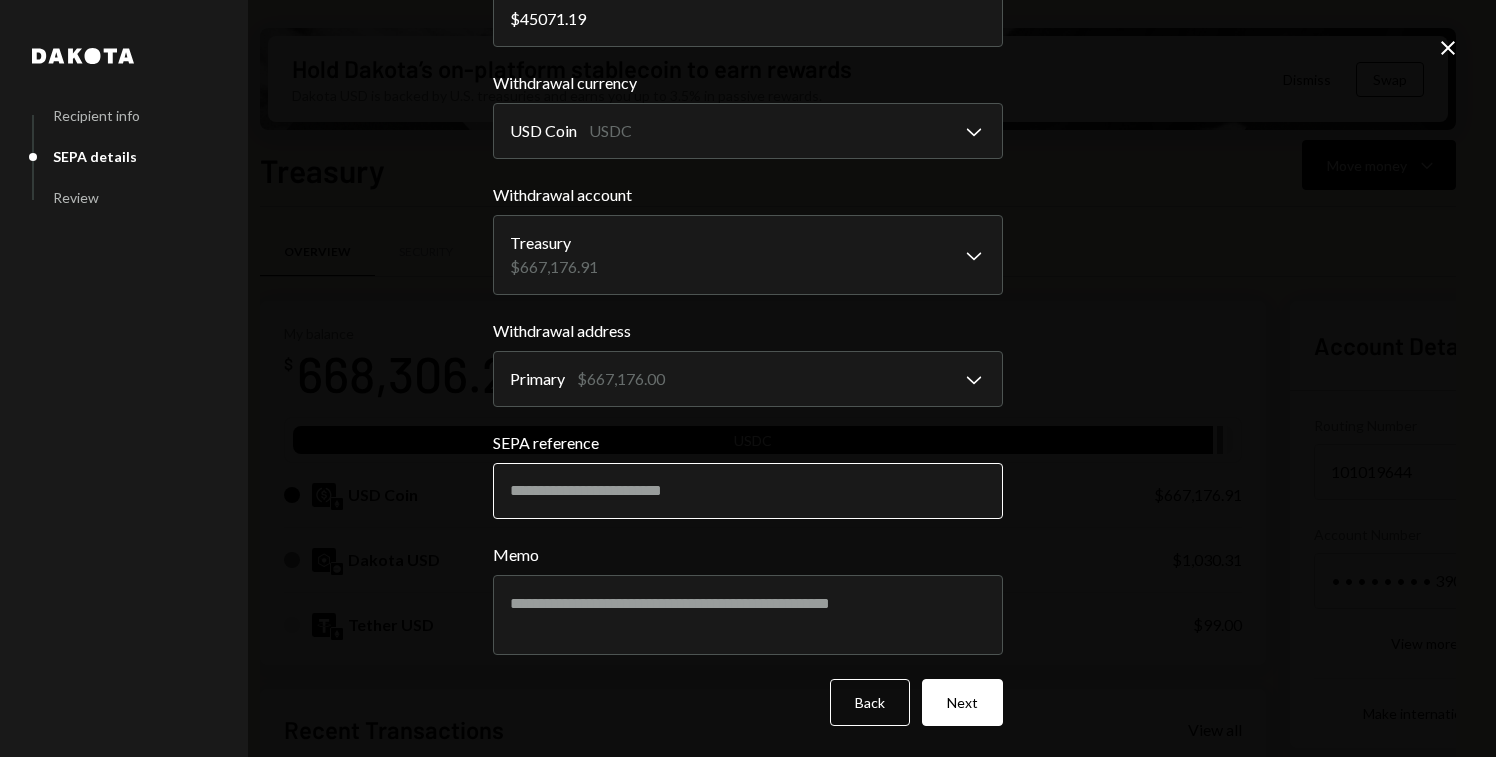 paste on "******" 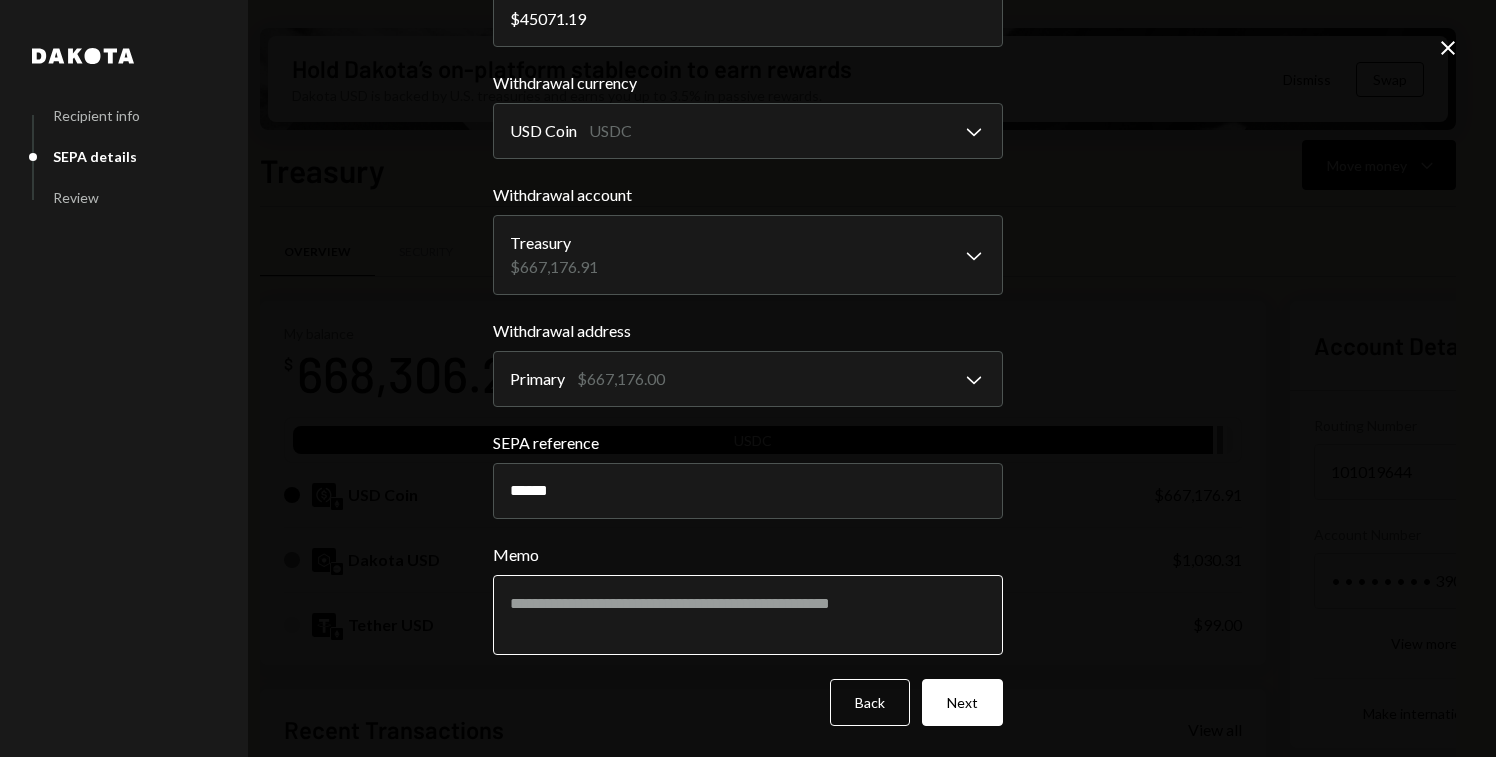 type on "******" 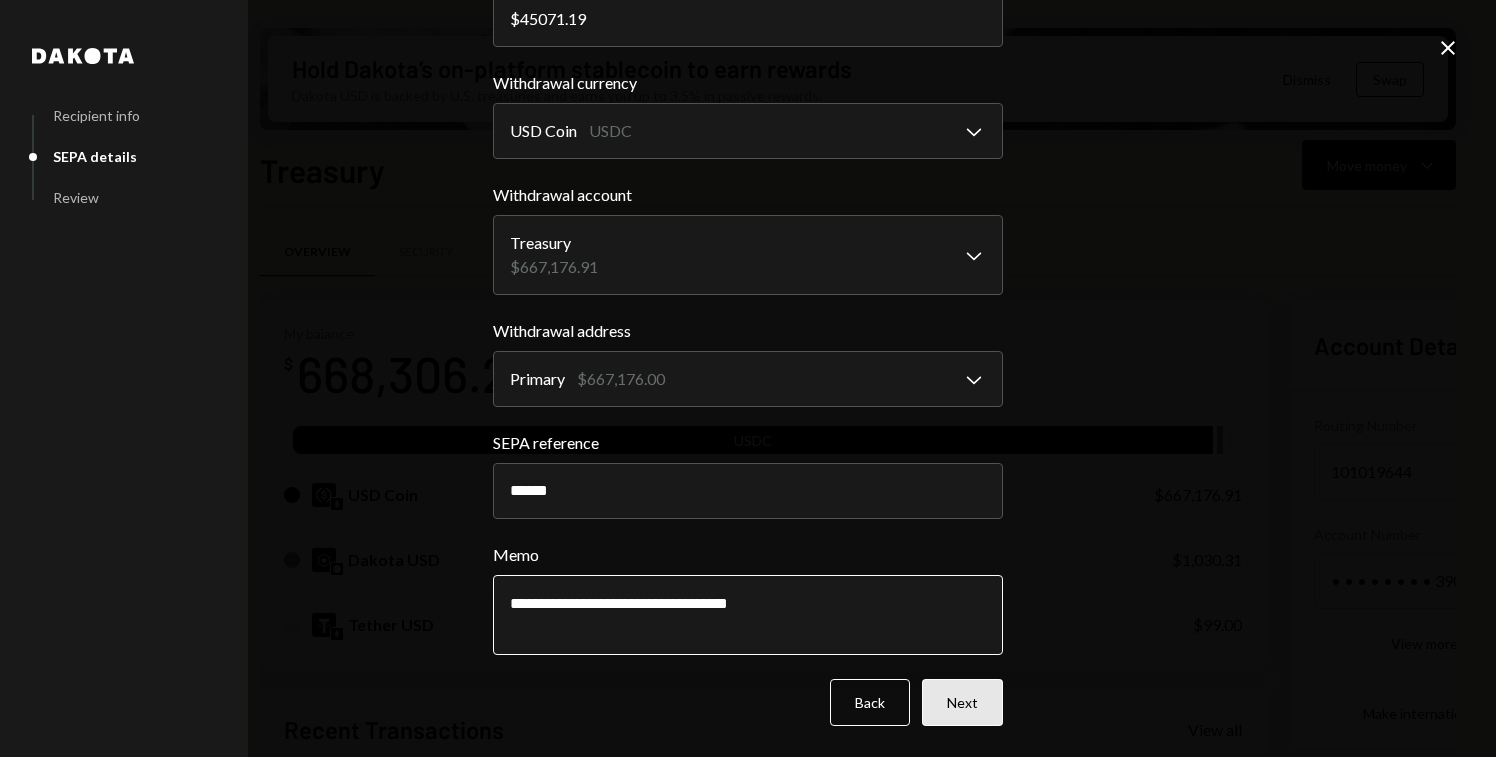 type on "**********" 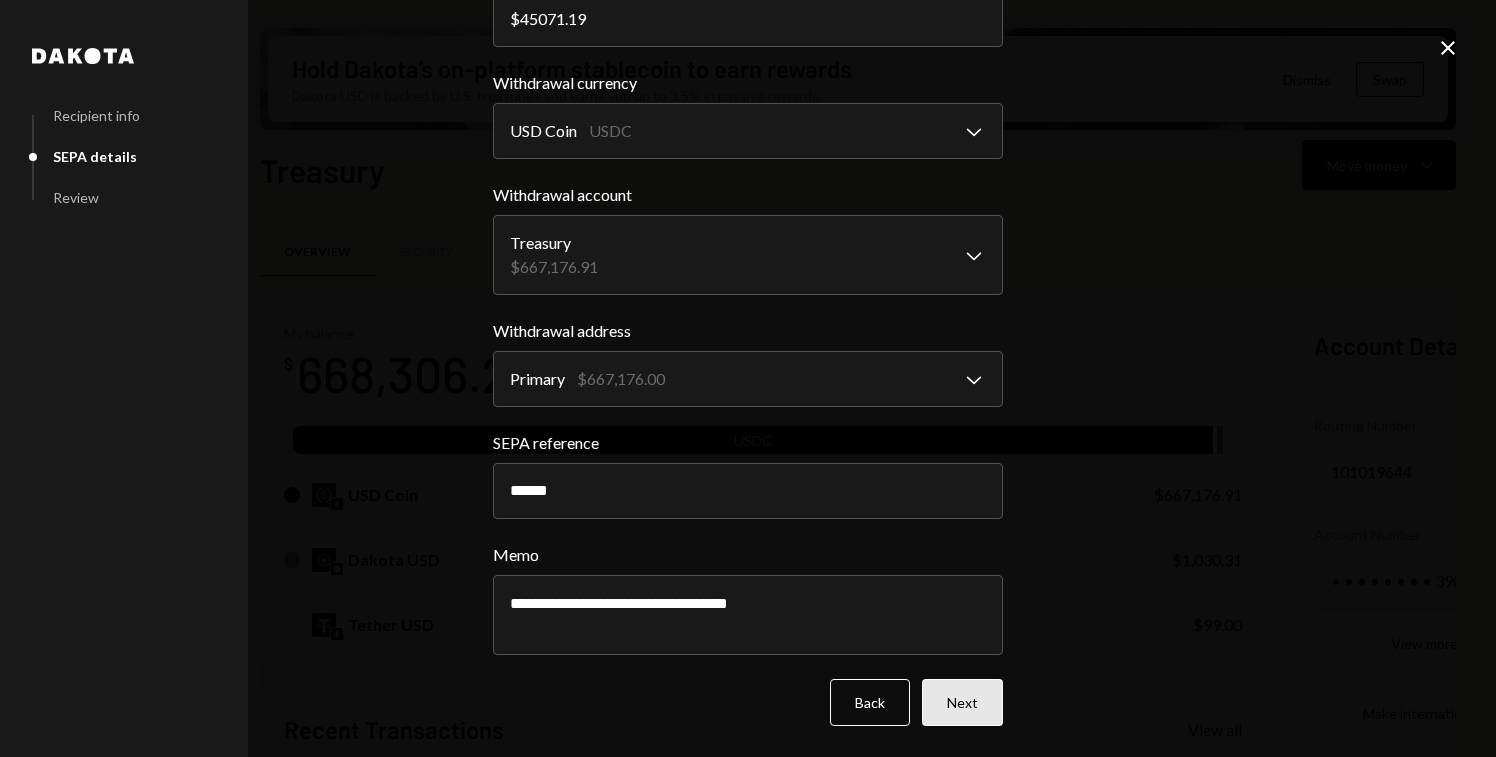 click on "Next" at bounding box center [962, 702] 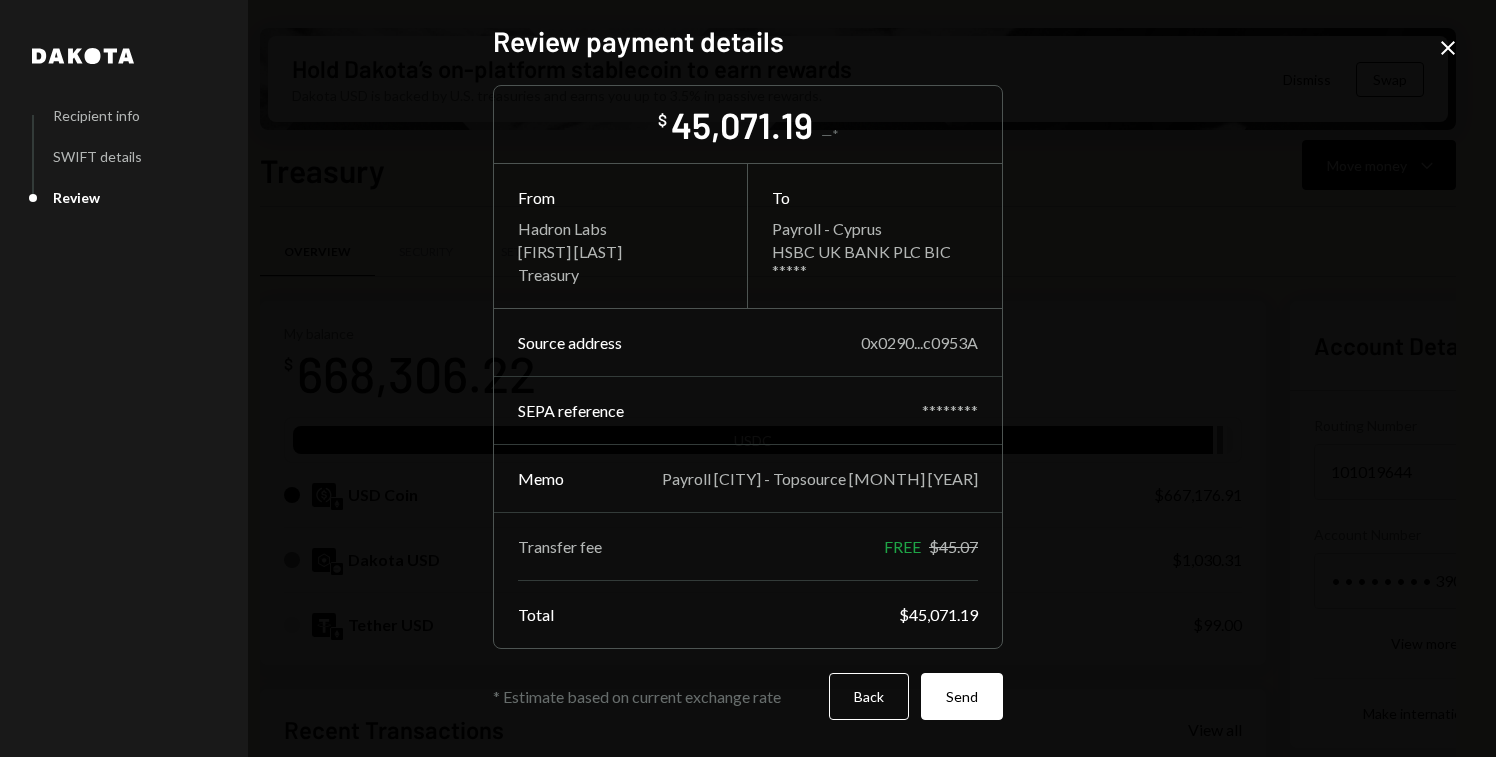 scroll, scrollTop: 0, scrollLeft: 0, axis: both 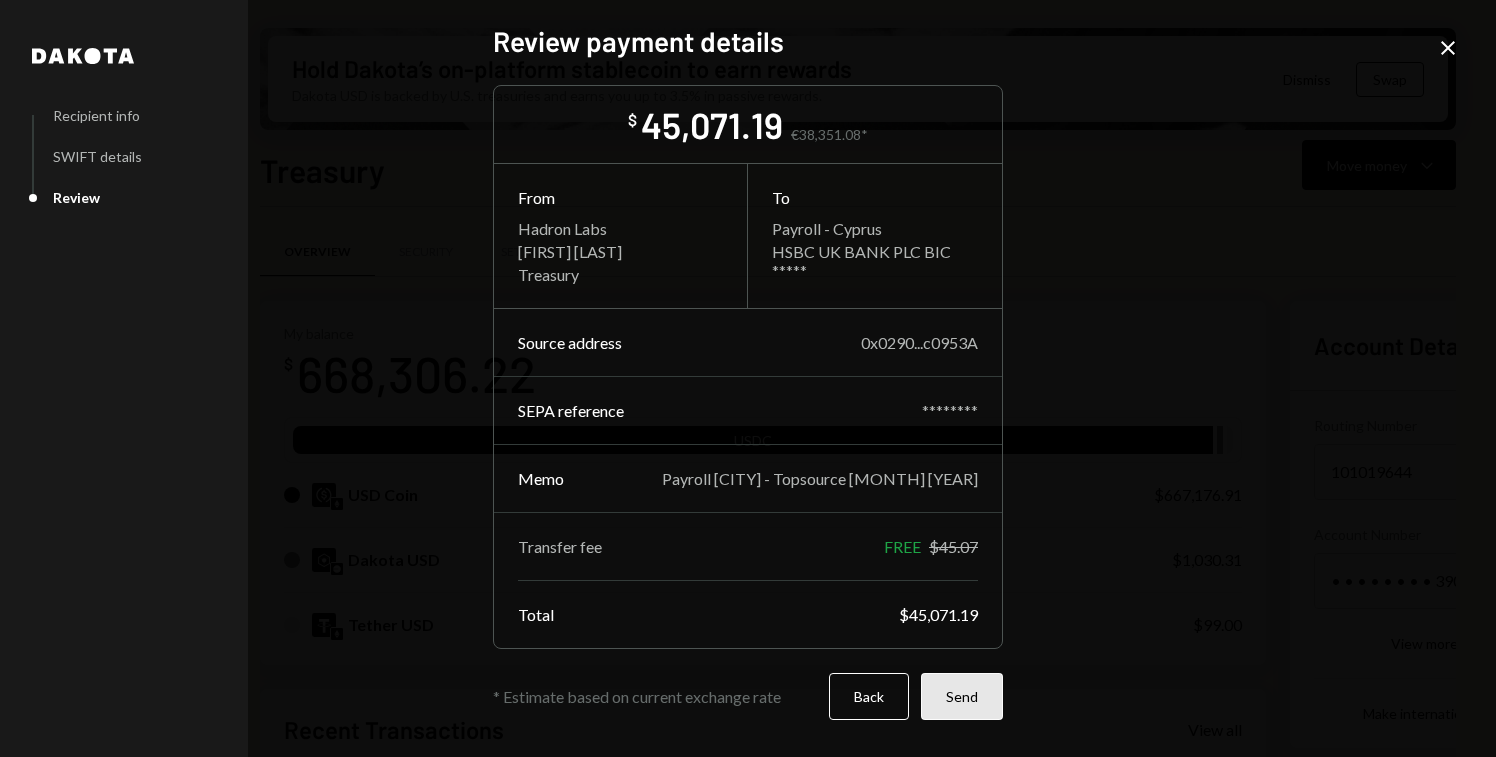 click on "Send" at bounding box center (962, 696) 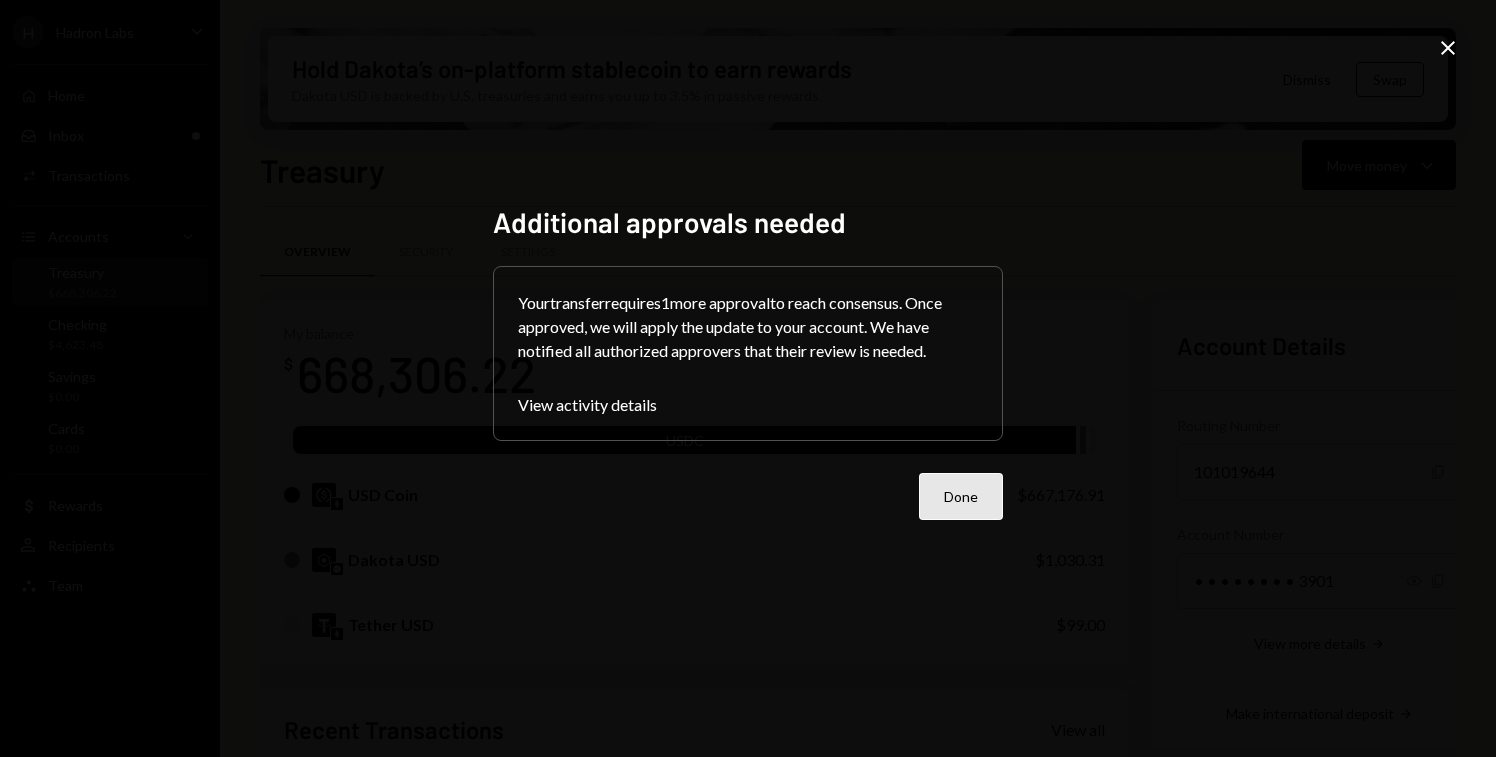 click on "Done" at bounding box center [961, 496] 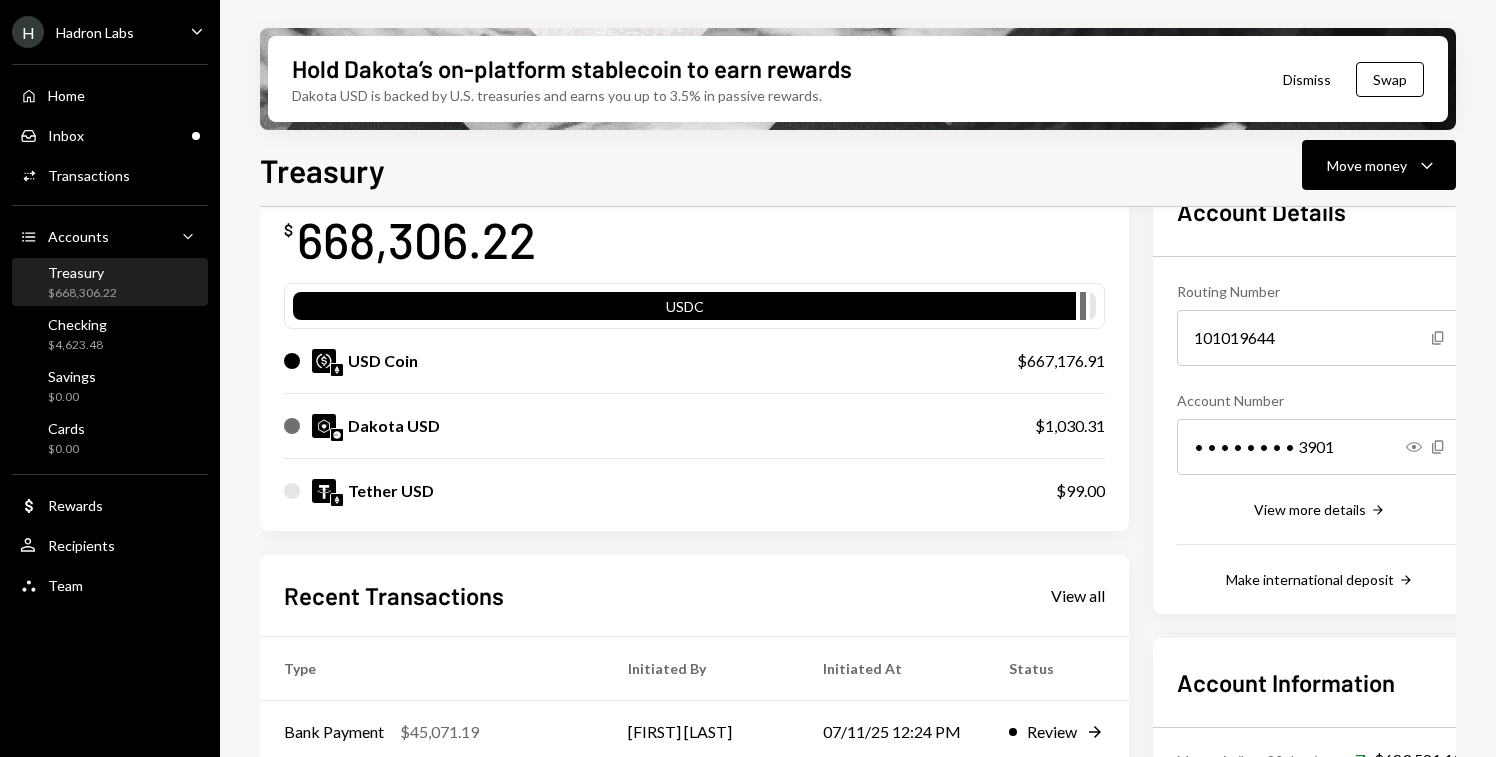 scroll, scrollTop: 414, scrollLeft: 0, axis: vertical 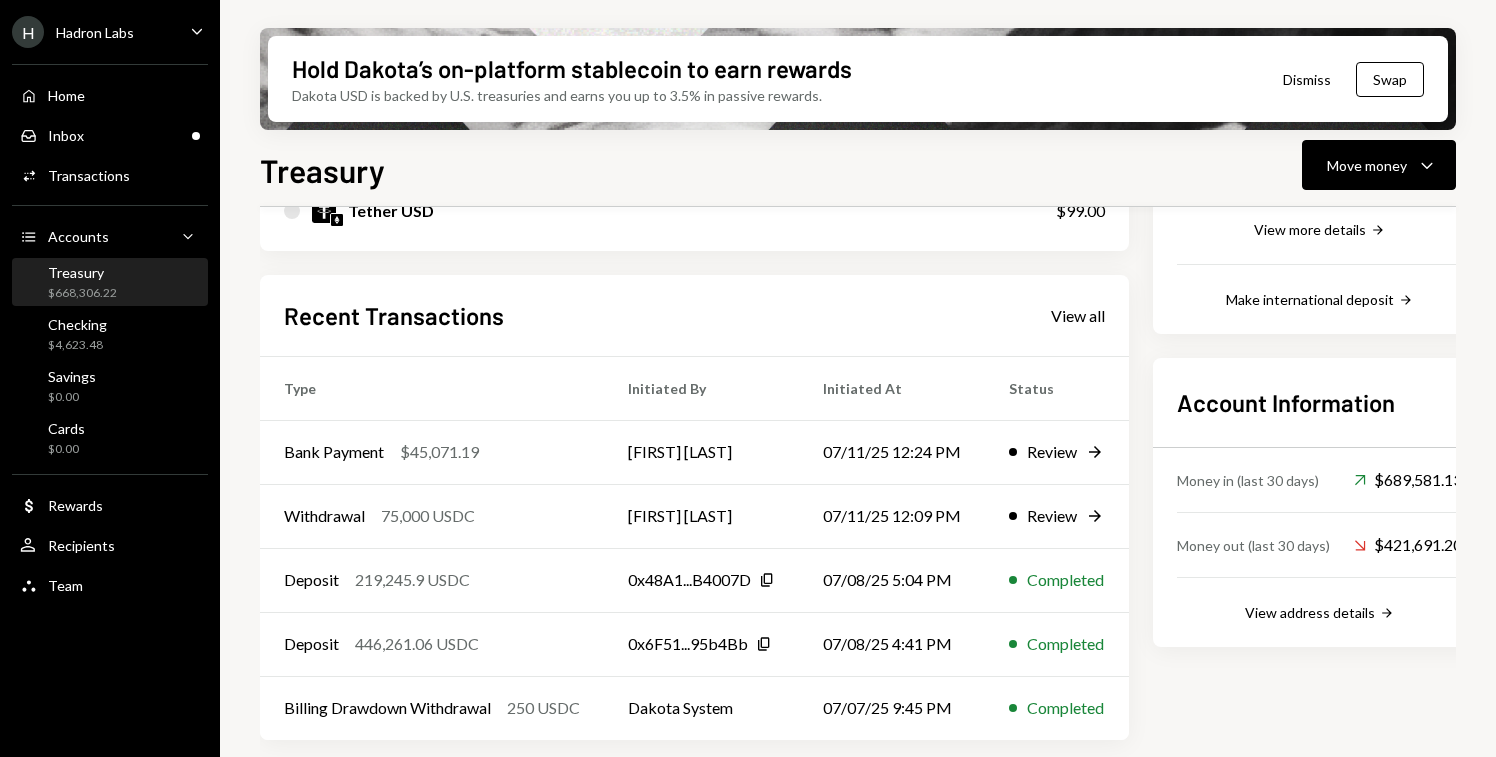 click on "Hadron Labs" at bounding box center [95, 32] 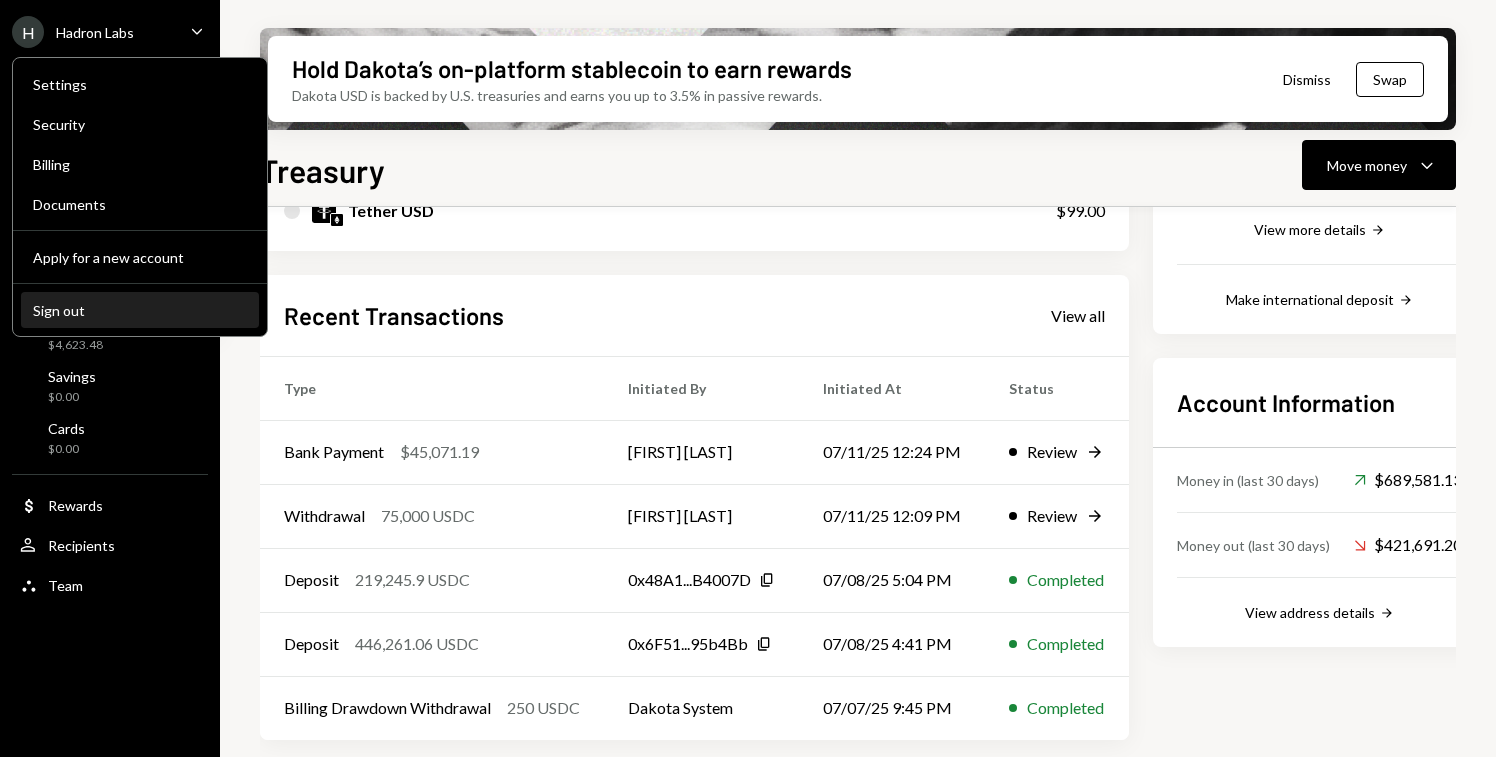 click on "Sign out" at bounding box center (140, 310) 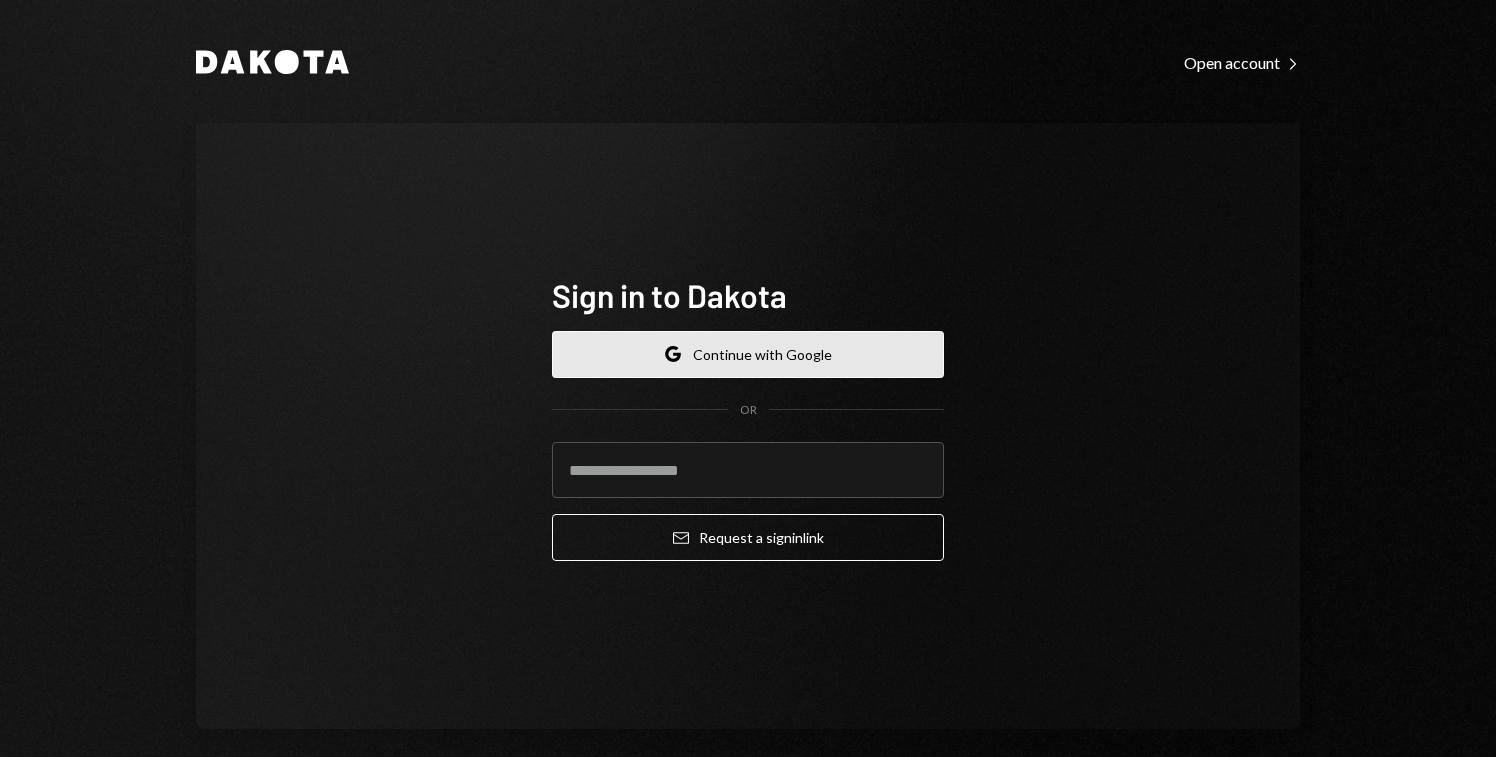 click on "Google  Continue with Google" at bounding box center [748, 354] 